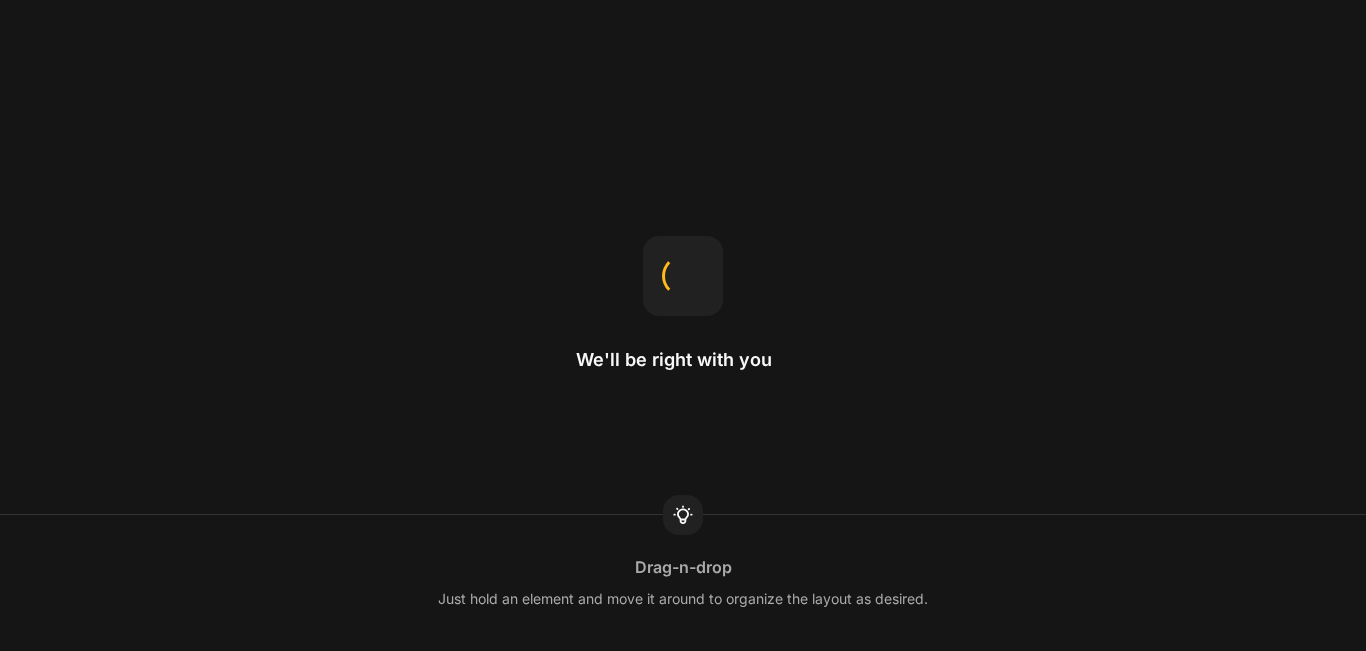 scroll, scrollTop: 0, scrollLeft: 0, axis: both 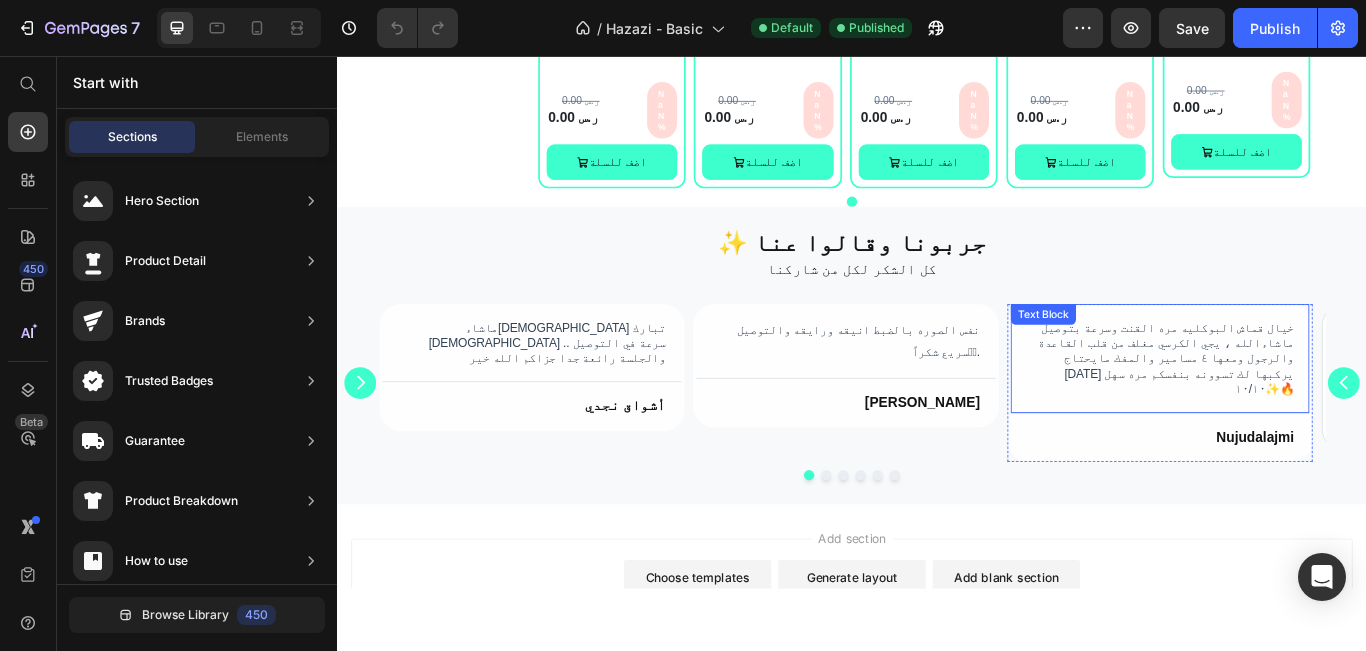click on "خيال قماش البوكليه مره القنت وسرعة بتوصيل ماشاءالله ، يجي الكرسي مغلف من قلب القاعدة والرجول ومعها ٤ مسامير والمفك مايحتاج [DATE] يركبها لك تسوونه بنفسكم مره سهل ١٠/١٠✨🔥" at bounding box center [1296, 408] 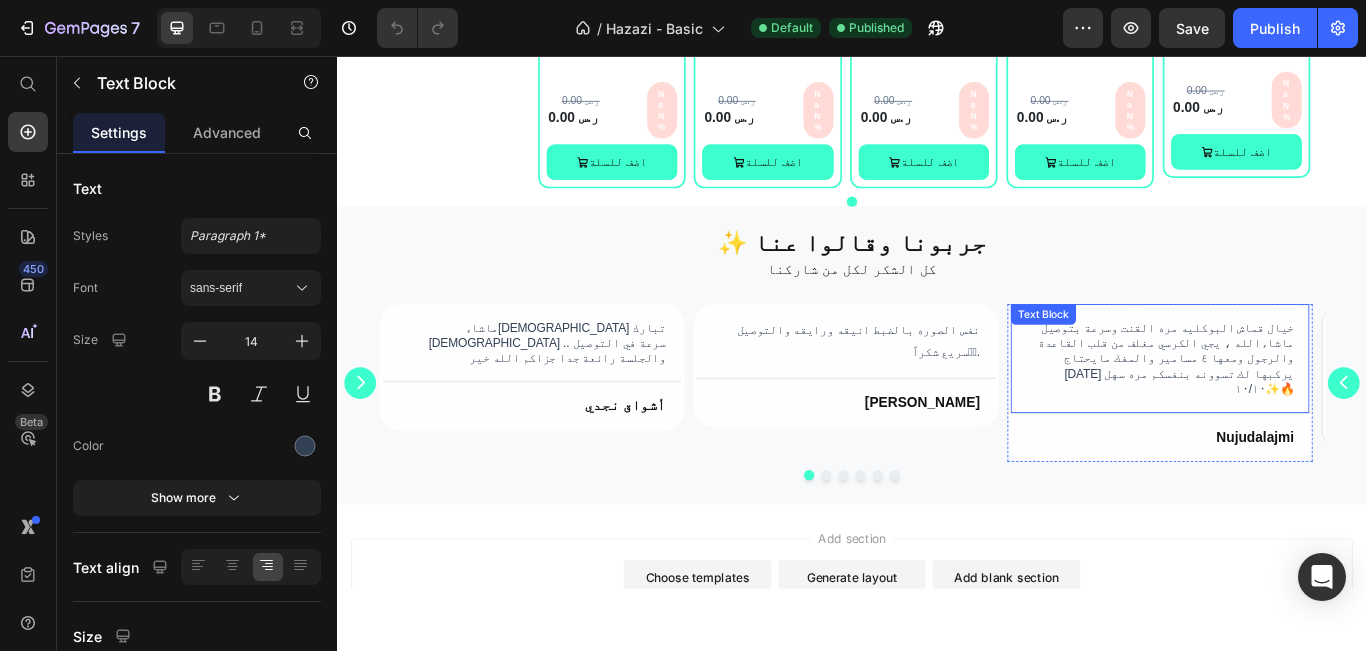 click on "خيال قماش البوكليه مره القنت وسرعة بتوصيل ماشاءالله ، يجي الكرسي مغلف من قلب القاعدة والرجول ومعها ٤ مسامير والمفك مايحتاج [DATE] يركبها لك تسوونه بنفسكم مره سهل ١٠/١٠✨🔥" at bounding box center (1296, 408) 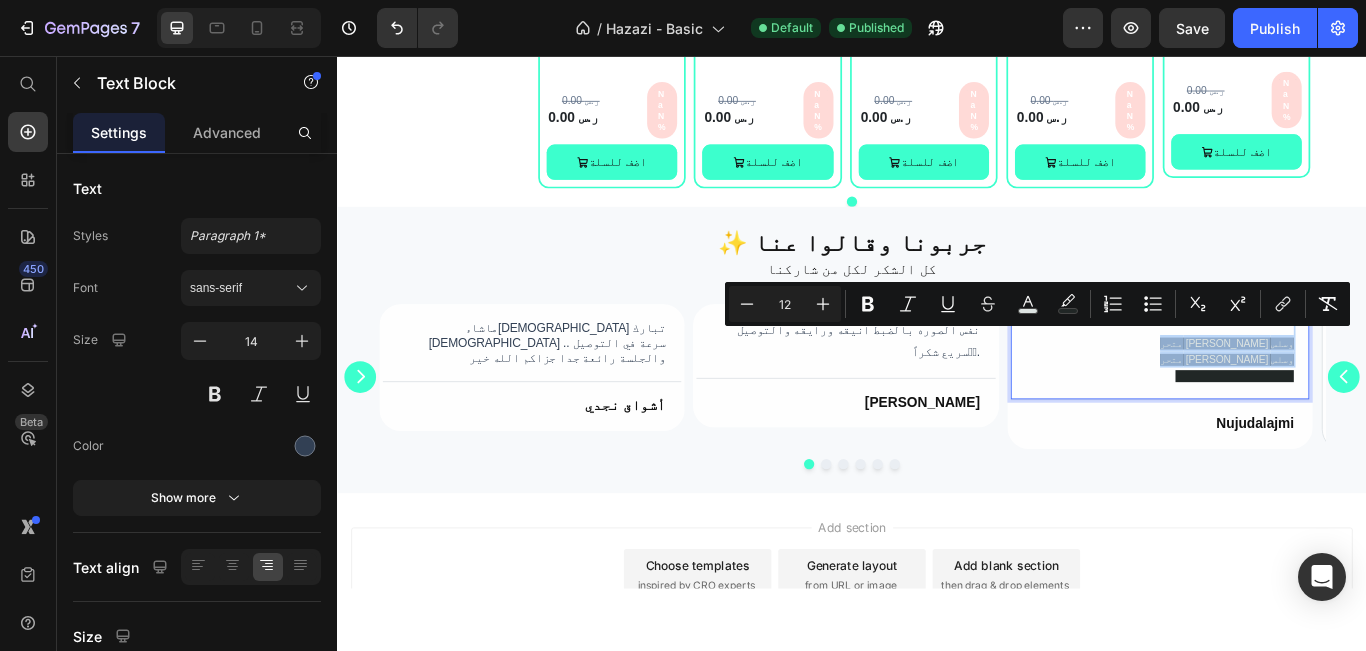 click on "متحر [PERSON_NAME] وسلس" at bounding box center (1373, 410) 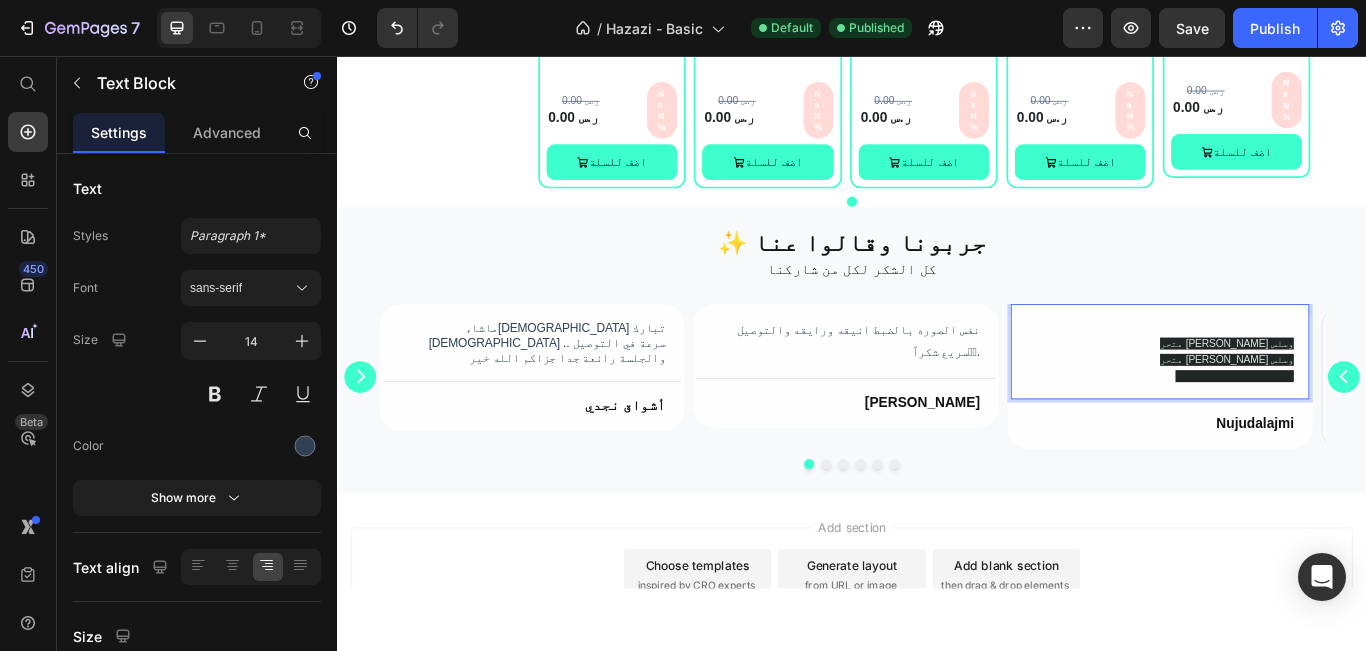 click on "متحر [PERSON_NAME] وسلس                                                  متحر [PERSON_NAME] وسلس" at bounding box center (1296, 401) 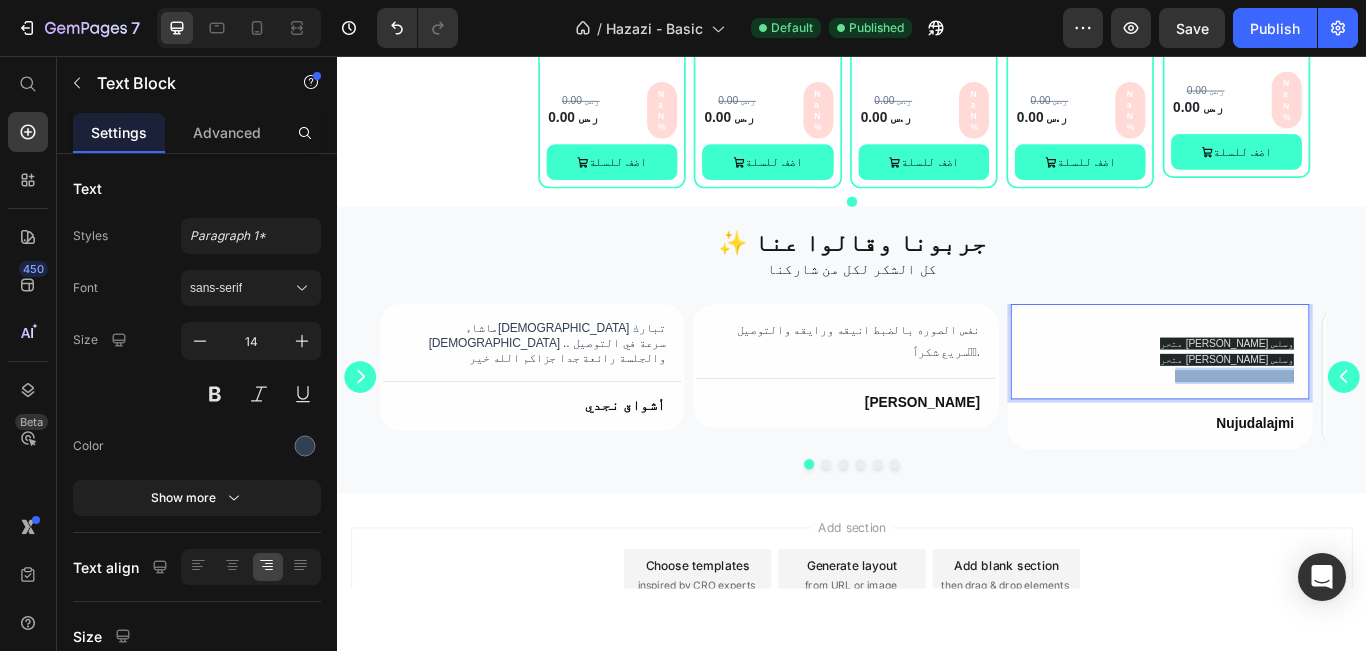 click on "متحر [PERSON_NAME] وسلس                                                  متحر [PERSON_NAME] وسلس" at bounding box center (1296, 401) 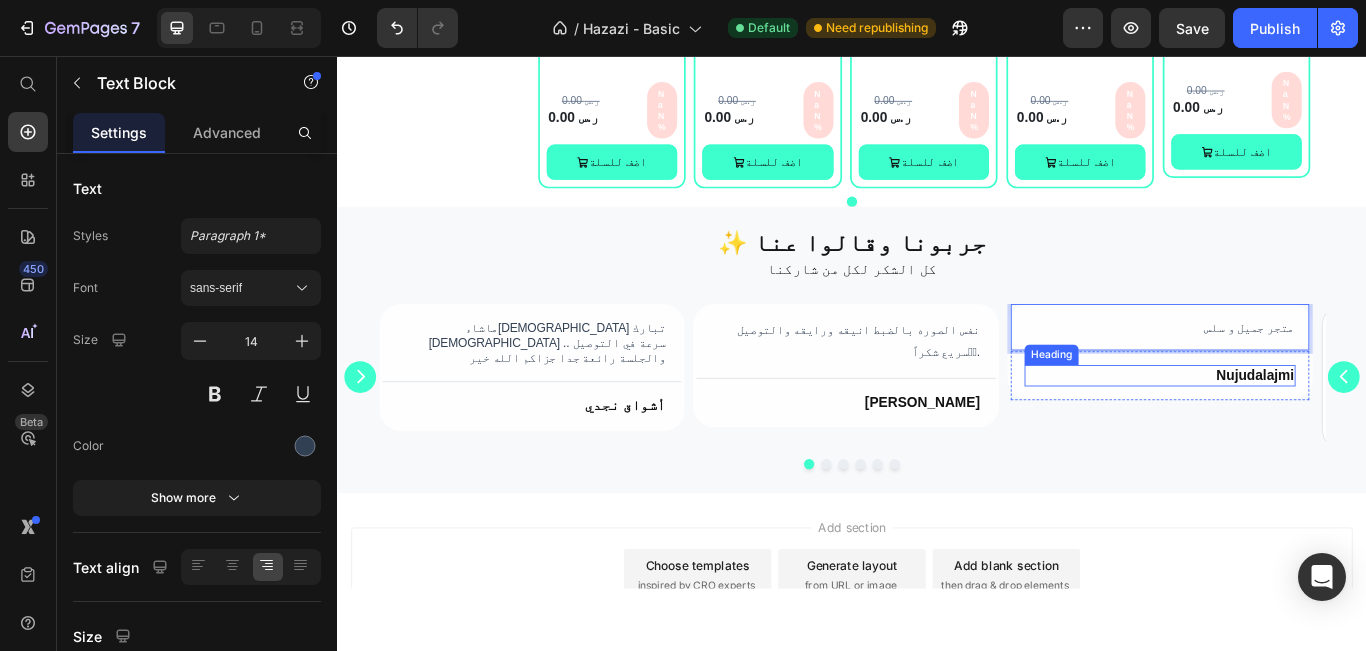 click on "Nujudalajmi" at bounding box center [1296, 428] 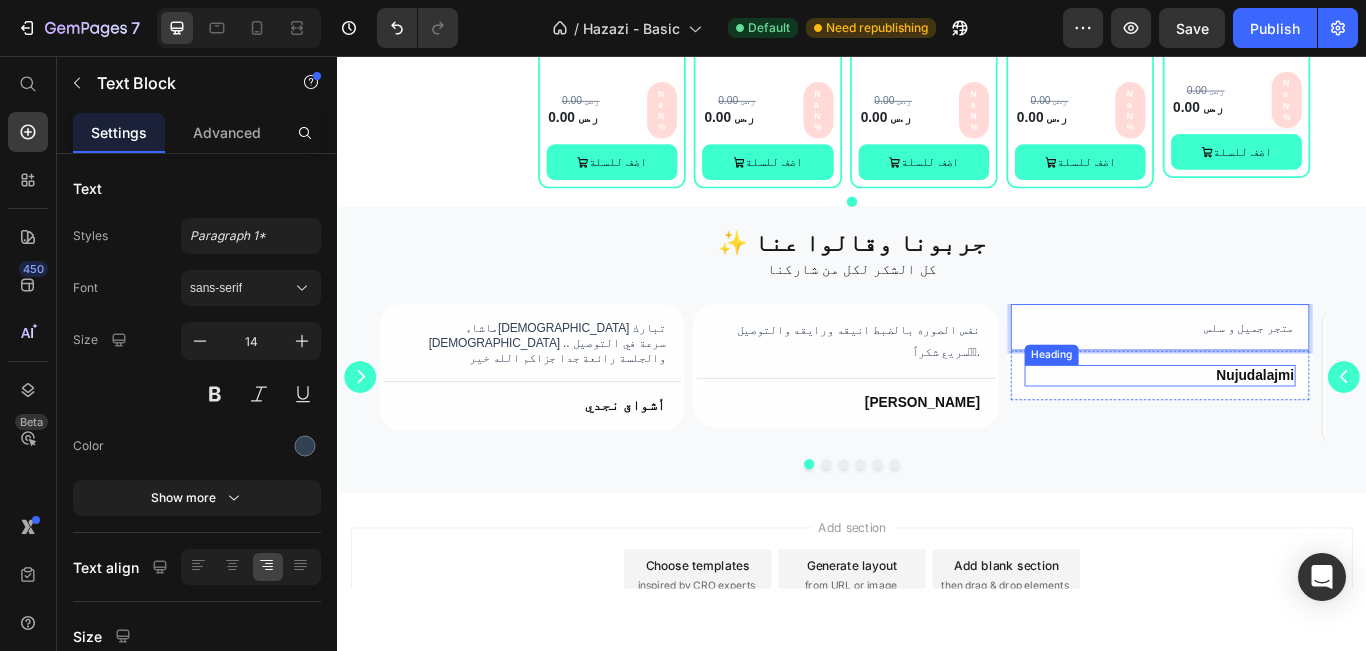 click on "Nujudalajmi" at bounding box center (1296, 428) 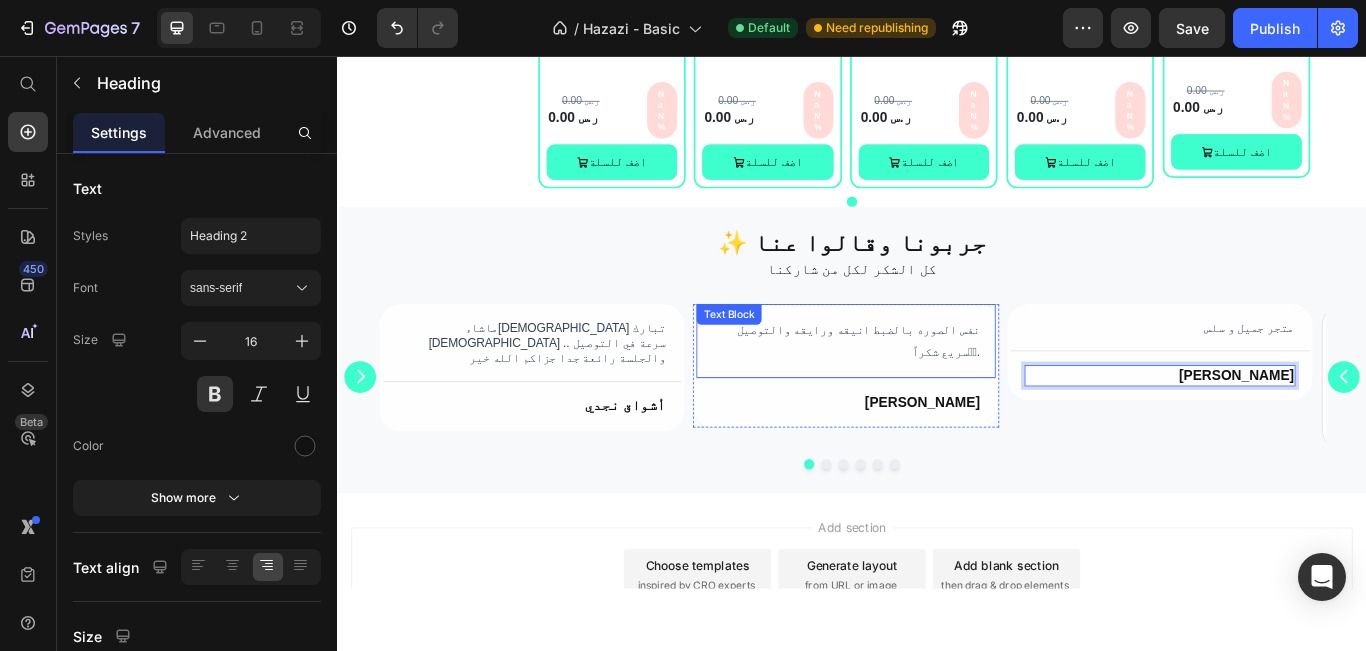 click on "نفس الصوره بالضبط انيقه ورايقه والتوصيل سريع شكراً🫶🏻.  Text Block" at bounding box center (929, 388) 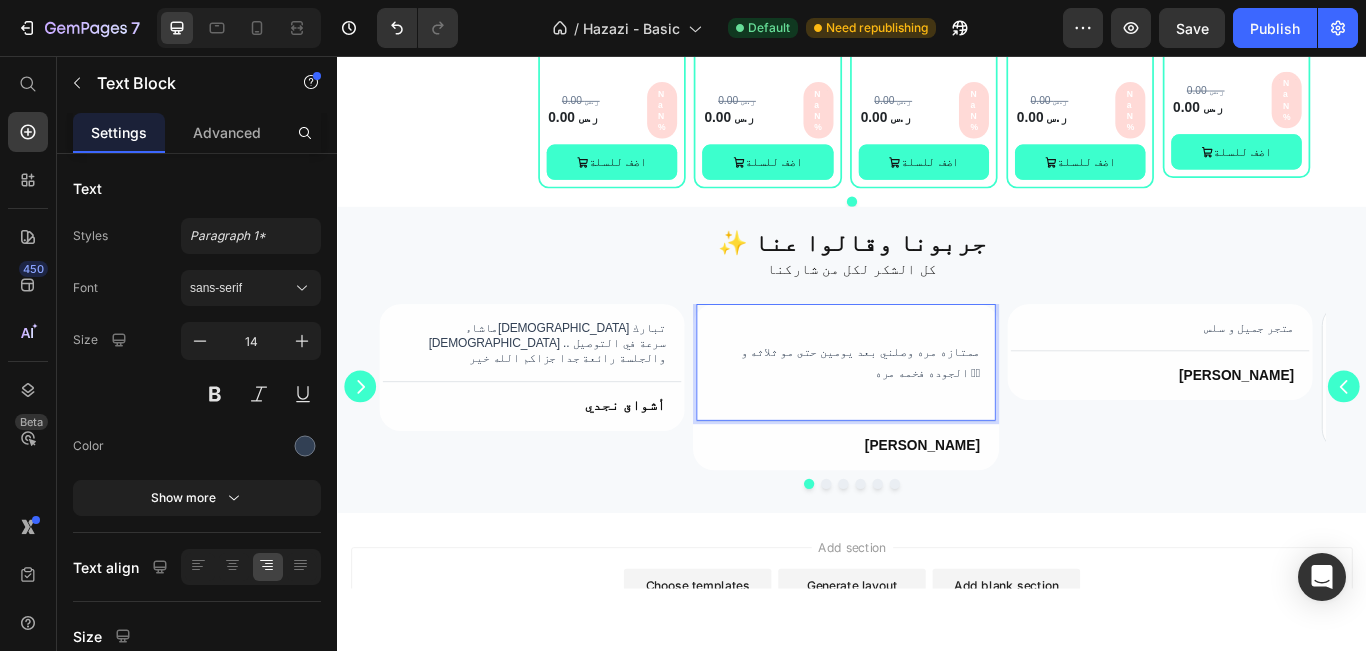 click on "ممتازه مره وصلني بعد يومين حتى مو ثلاثه و الجوده فخمه مره 🫶🏻                                              Text Block   0" at bounding box center (929, 414) 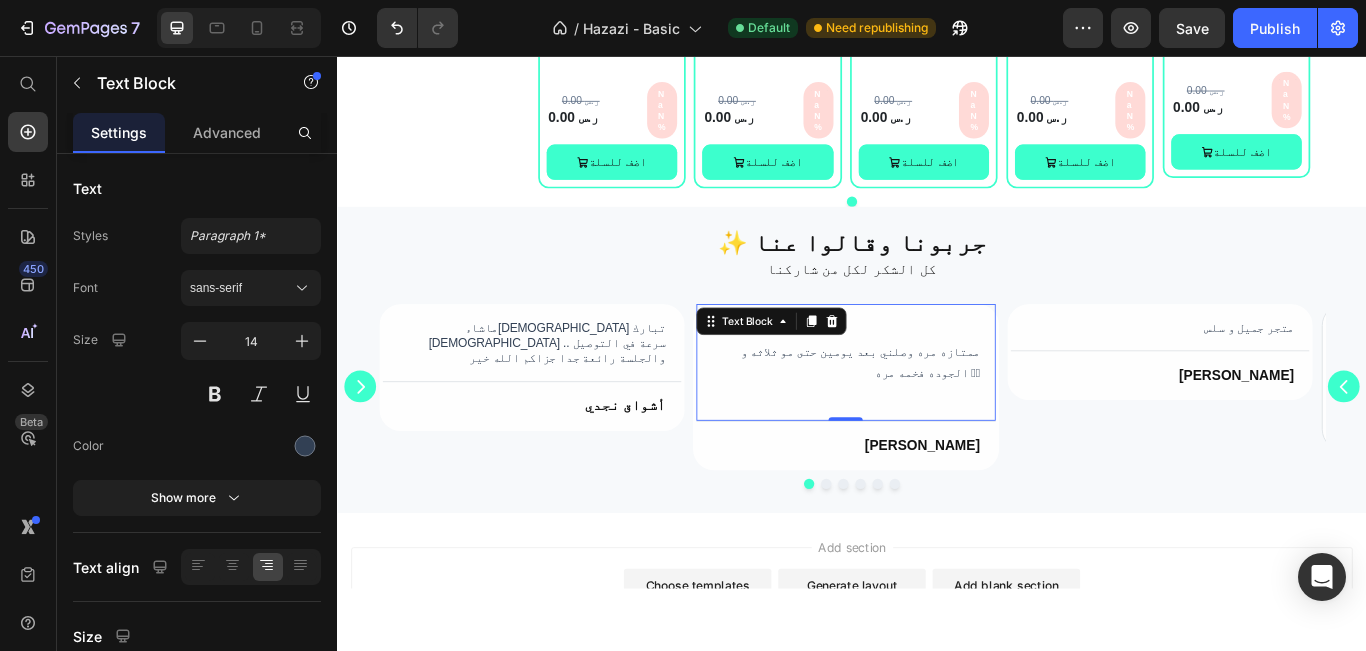 click on "ممتازه مره وصلني بعد يومين حتى مو ثلاثه و الجوده فخمه مره 🫶🏻                                              Text Block   0" at bounding box center (929, 414) 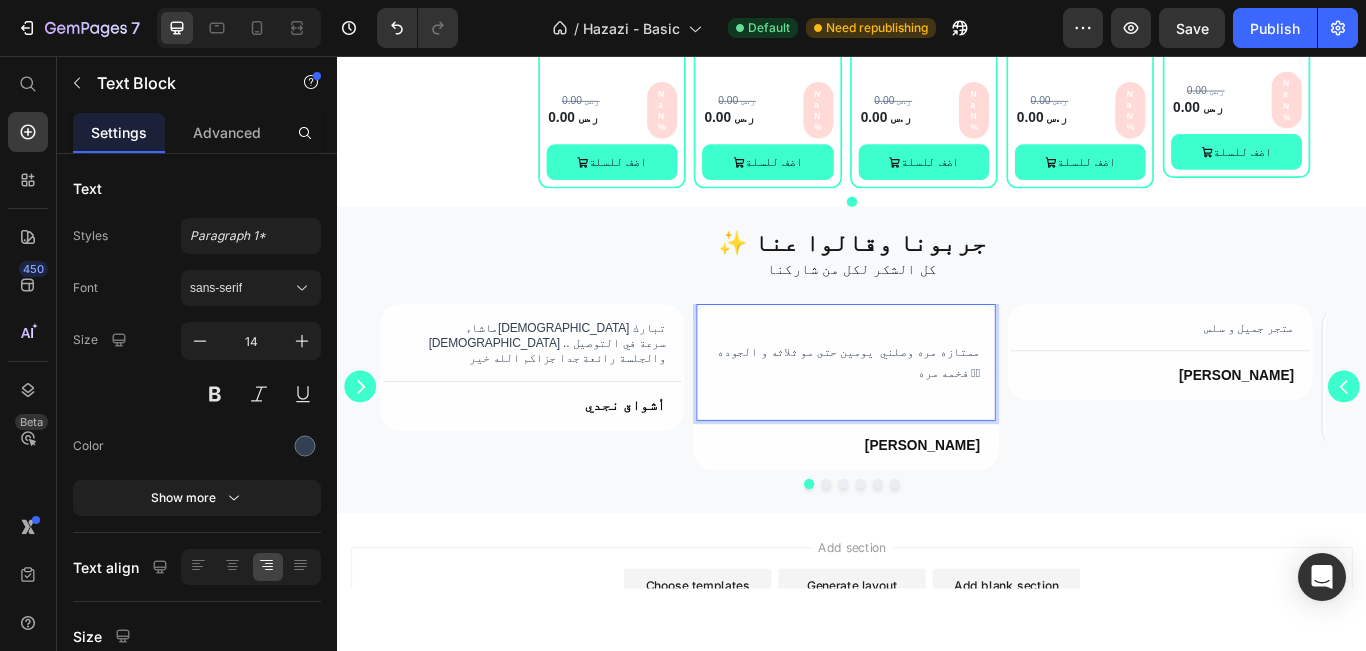 click on "ممتازه مره وصلني  يومين حتى مو ثلاثه و الجوده فخمه مره 🫶🏻" at bounding box center [929, 413] 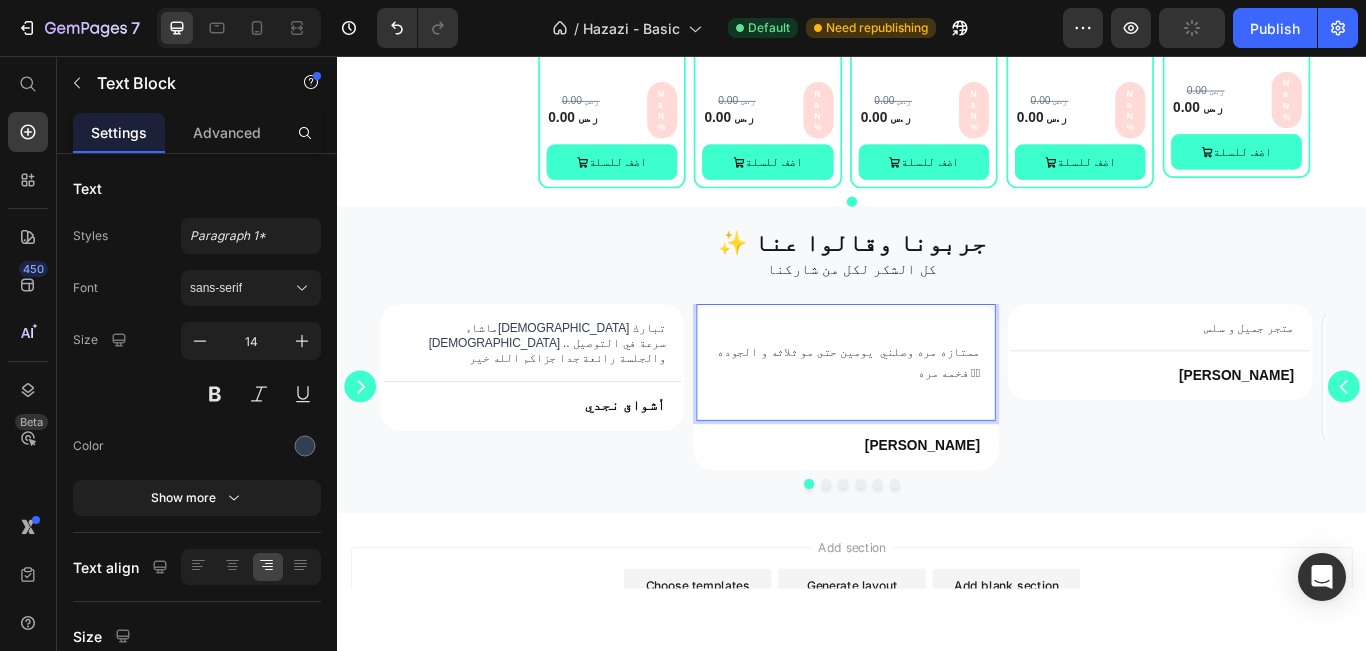 click on "ممتازه مره وصلني  يومين حتى مو ثلاثه و الجوده فخمه مره 🫶🏻" at bounding box center (929, 413) 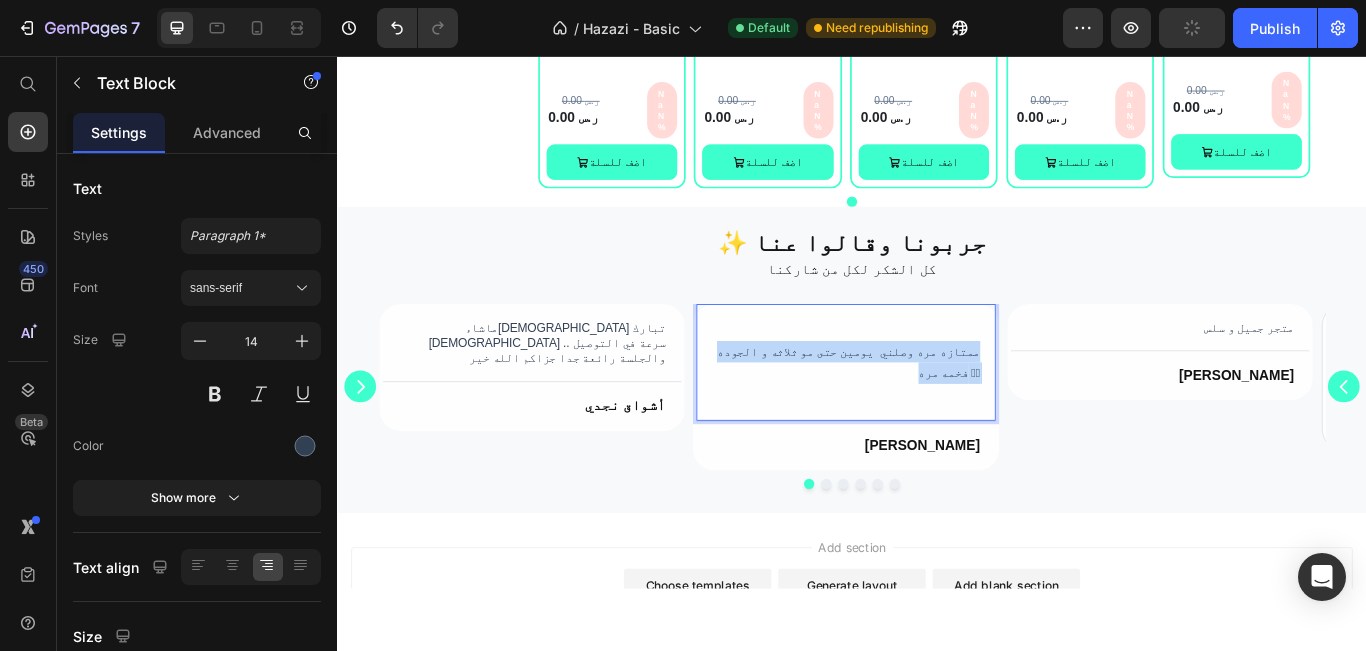 click on "ممتازه مره وصلني  يومين حتى مو ثلاثه و الجوده فخمه مره 🫶🏻" at bounding box center (929, 413) 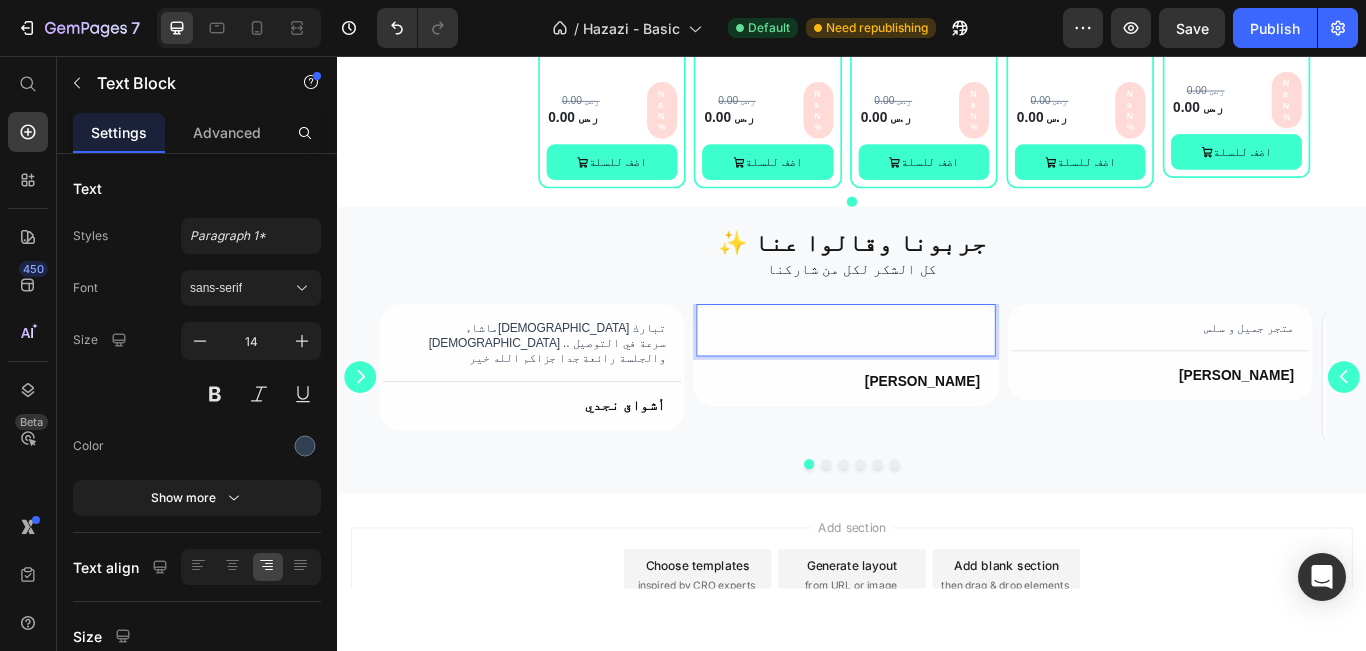 click at bounding box center [929, 375] 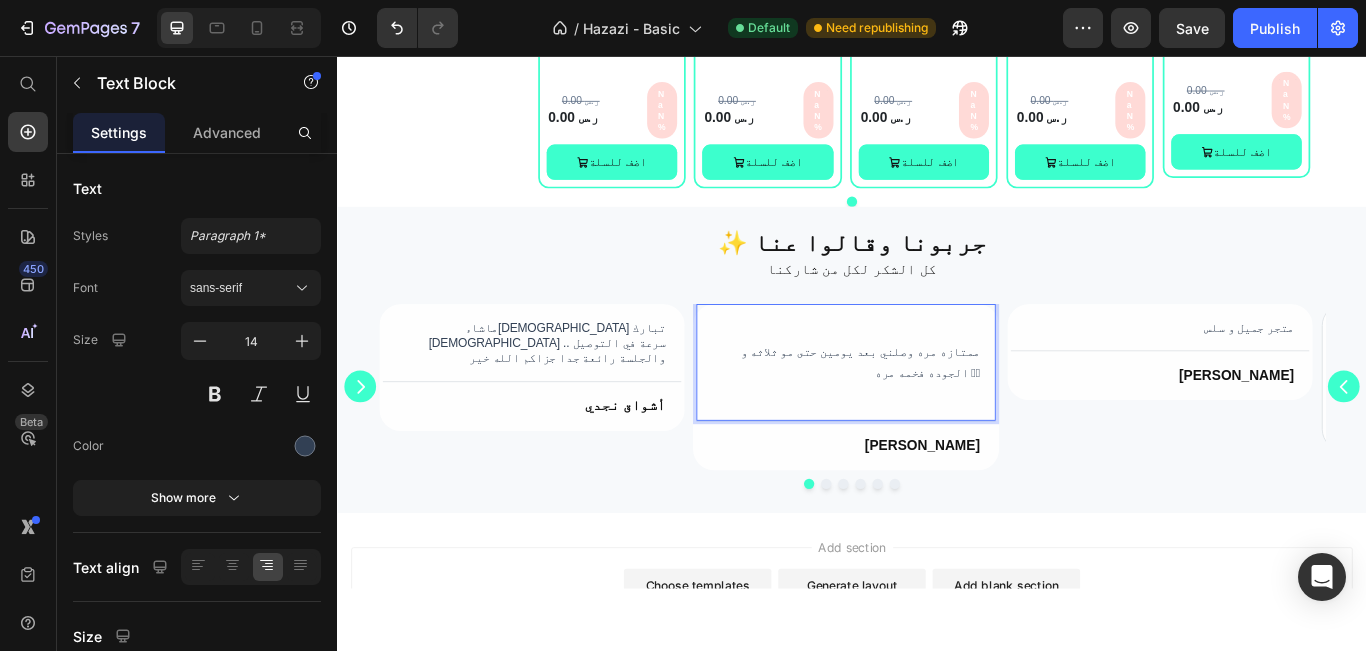 click on "ممتازه مره وصلني بعد يومين حتى مو ثلاثه و الجوده فخمه مره 🫶🏻" at bounding box center (929, 413) 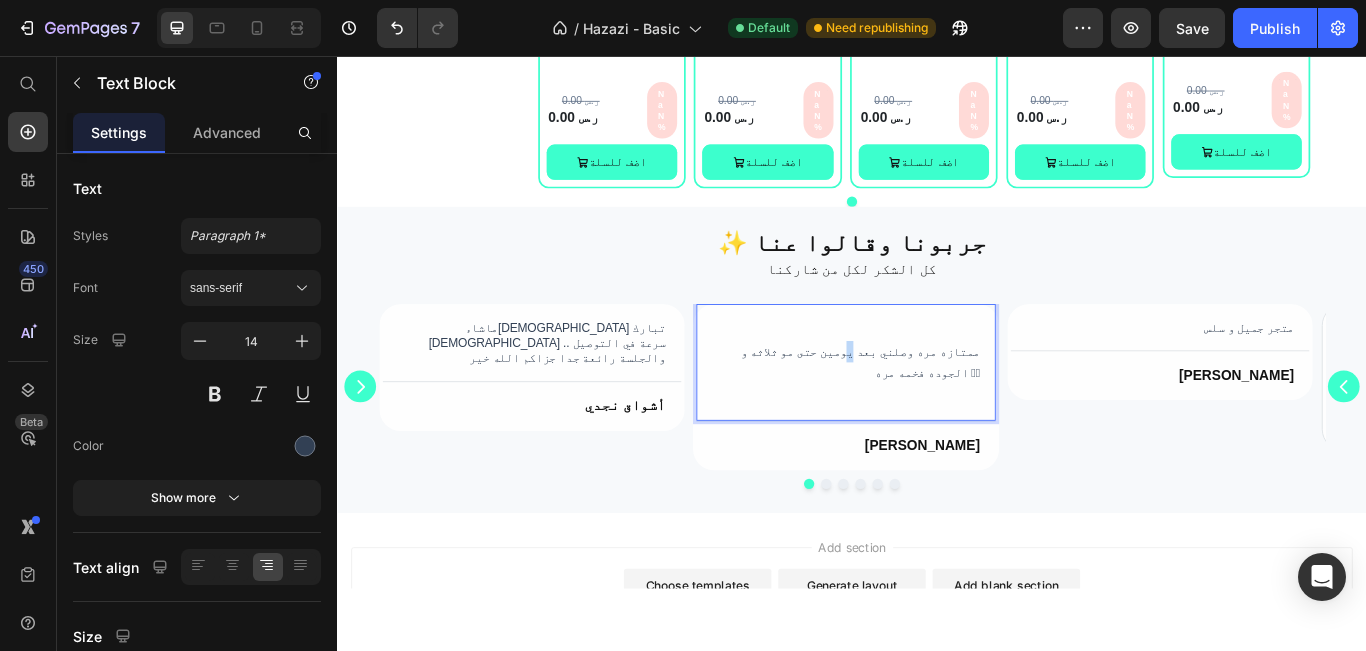 click on "ممتازه مره وصلني بعد يومين حتى مو ثلاثه و الجوده فخمه مره 🫶🏻" at bounding box center (929, 413) 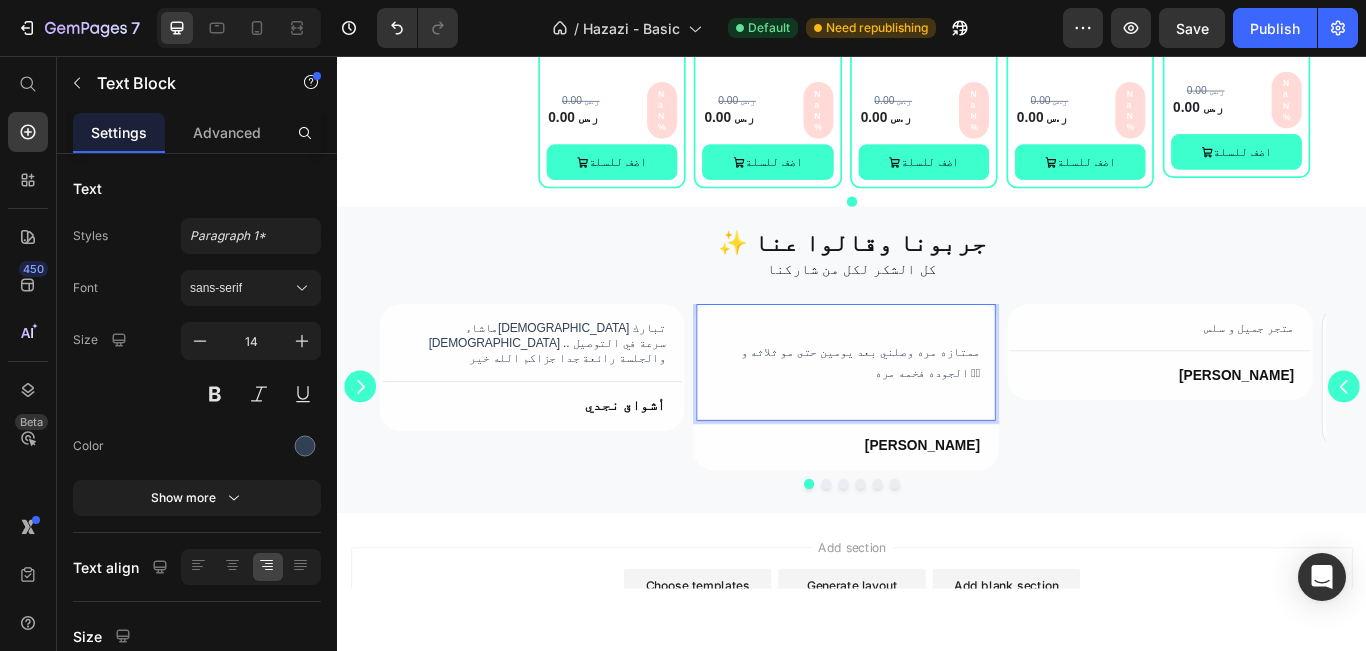 click on "[PERSON_NAME]" at bounding box center [929, 510] 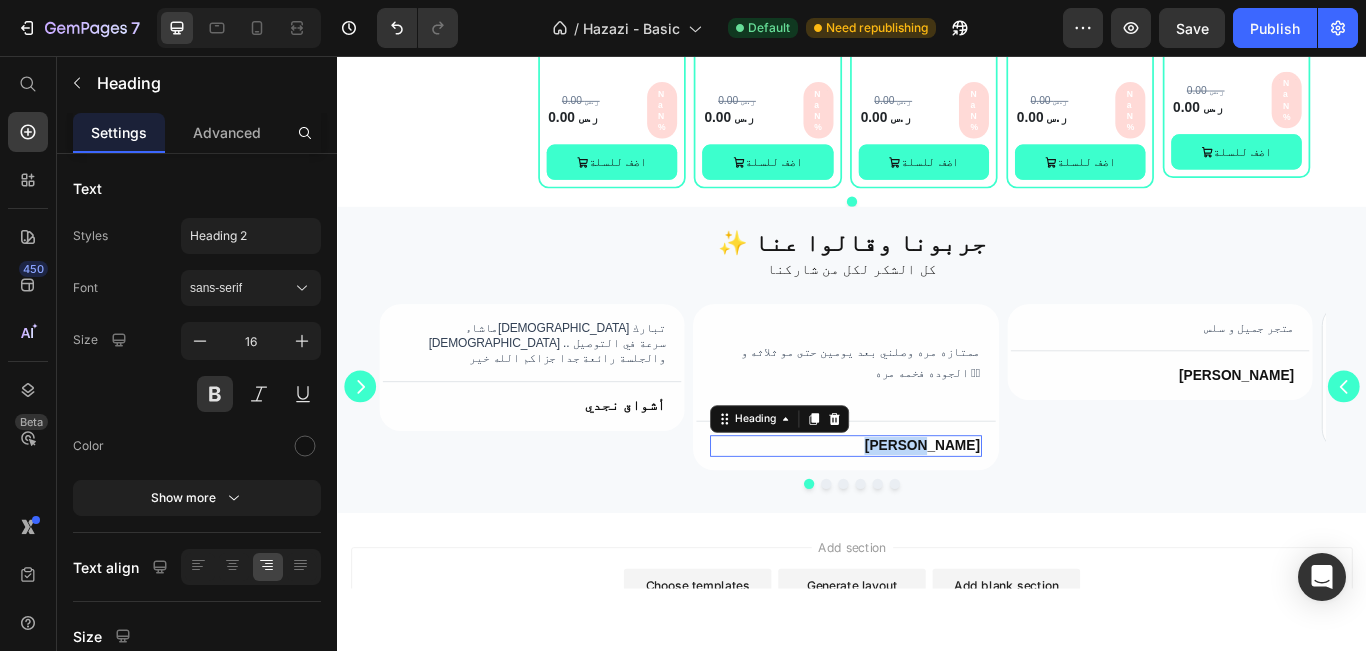 click on "[PERSON_NAME]" at bounding box center [929, 510] 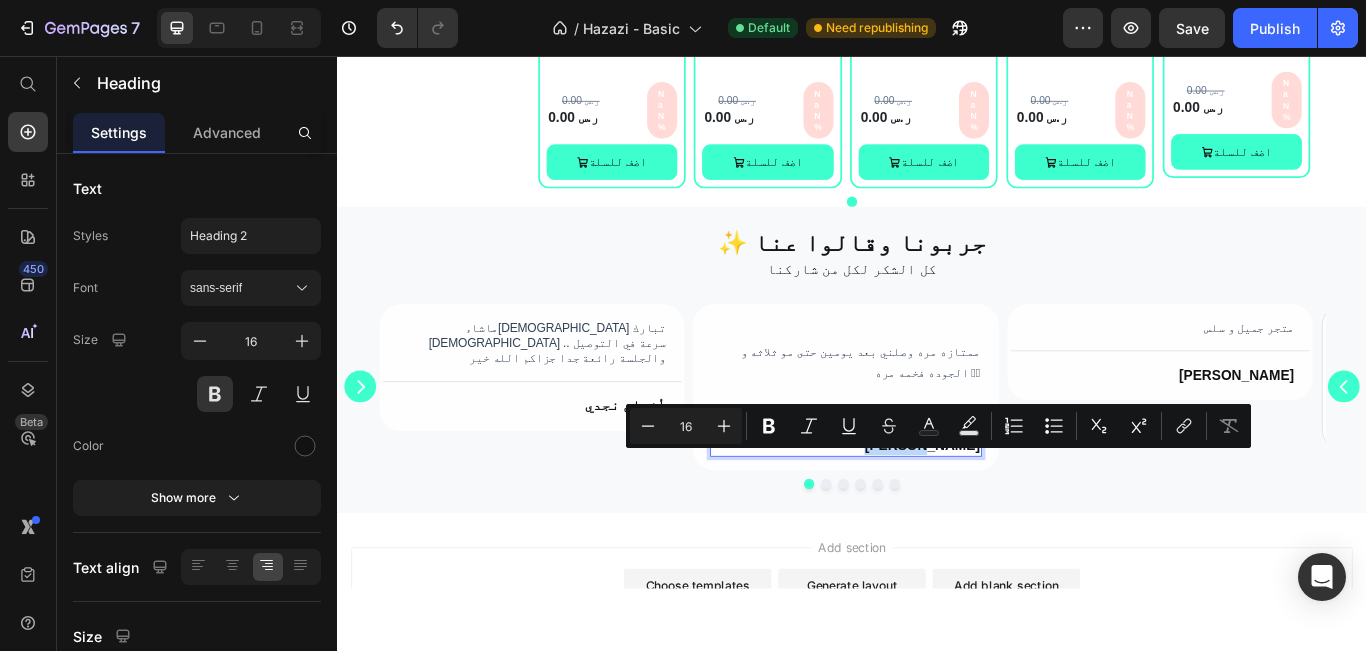 click on "[PERSON_NAME]" at bounding box center [929, 510] 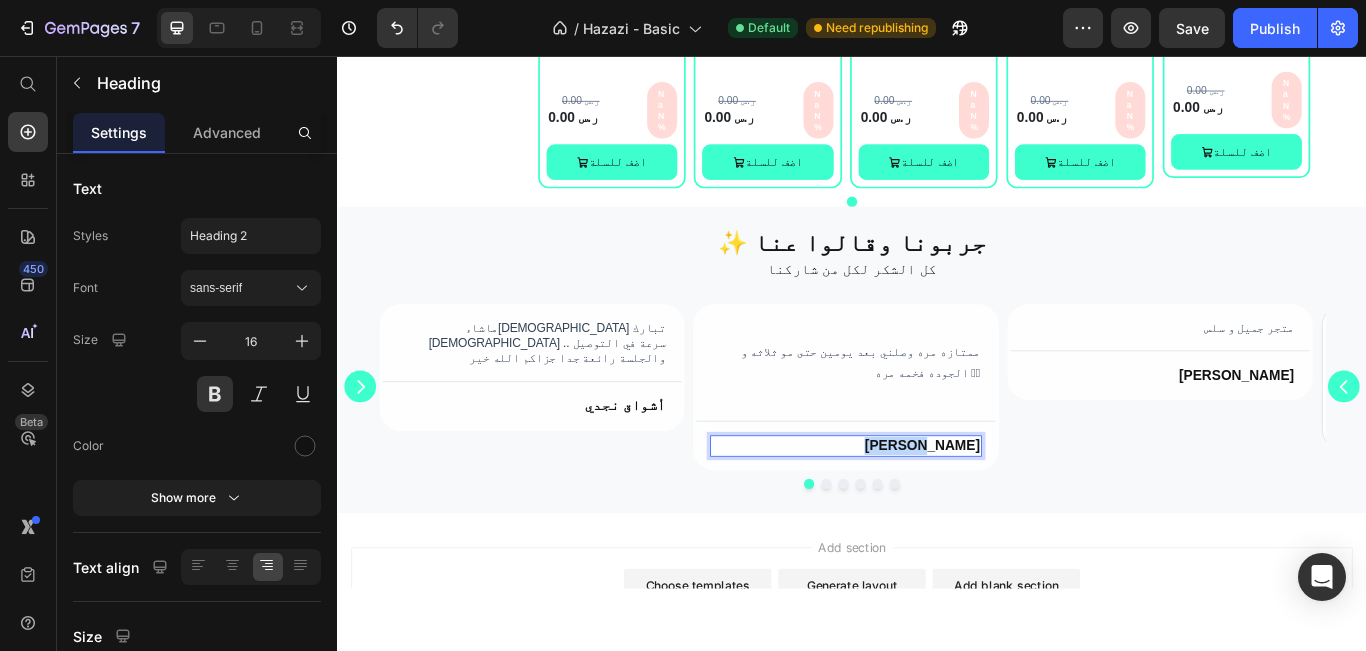 click on "[PERSON_NAME]" at bounding box center (929, 510) 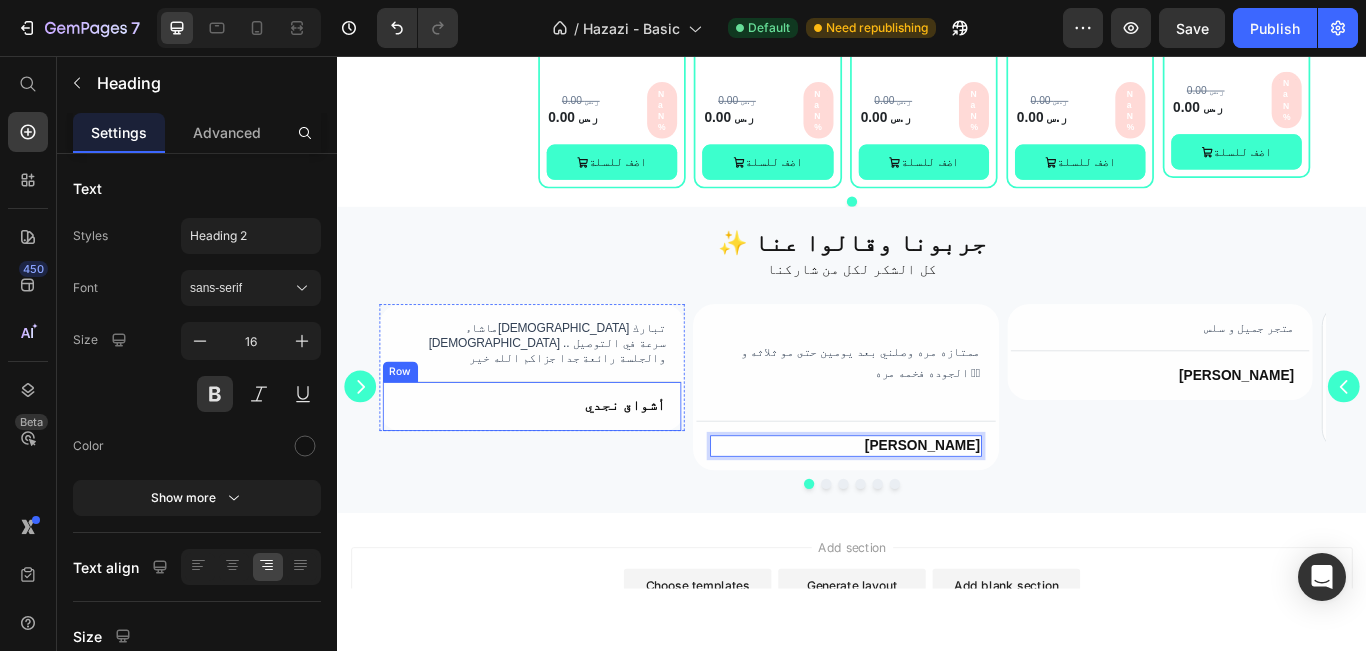 click on "ماشاء[DEMOGRAPHIC_DATA] تبارك [DEMOGRAPHIC_DATA] سرعة في التوصيل .. والجلسة رائعة جدا جزاكم الله خير" at bounding box center [563, 390] 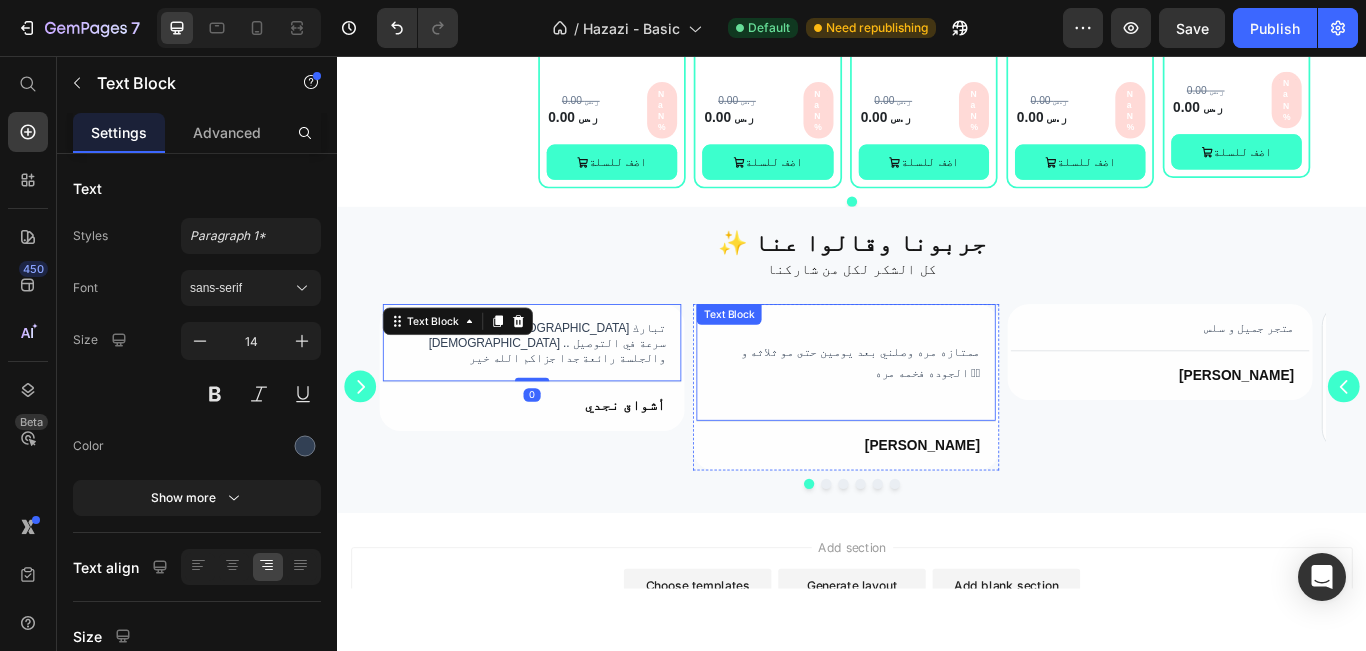 click on "ممتازه مره وصلني بعد يومين حتى مو ثلاثه و الجوده فخمه مره 🫶🏻" at bounding box center [929, 413] 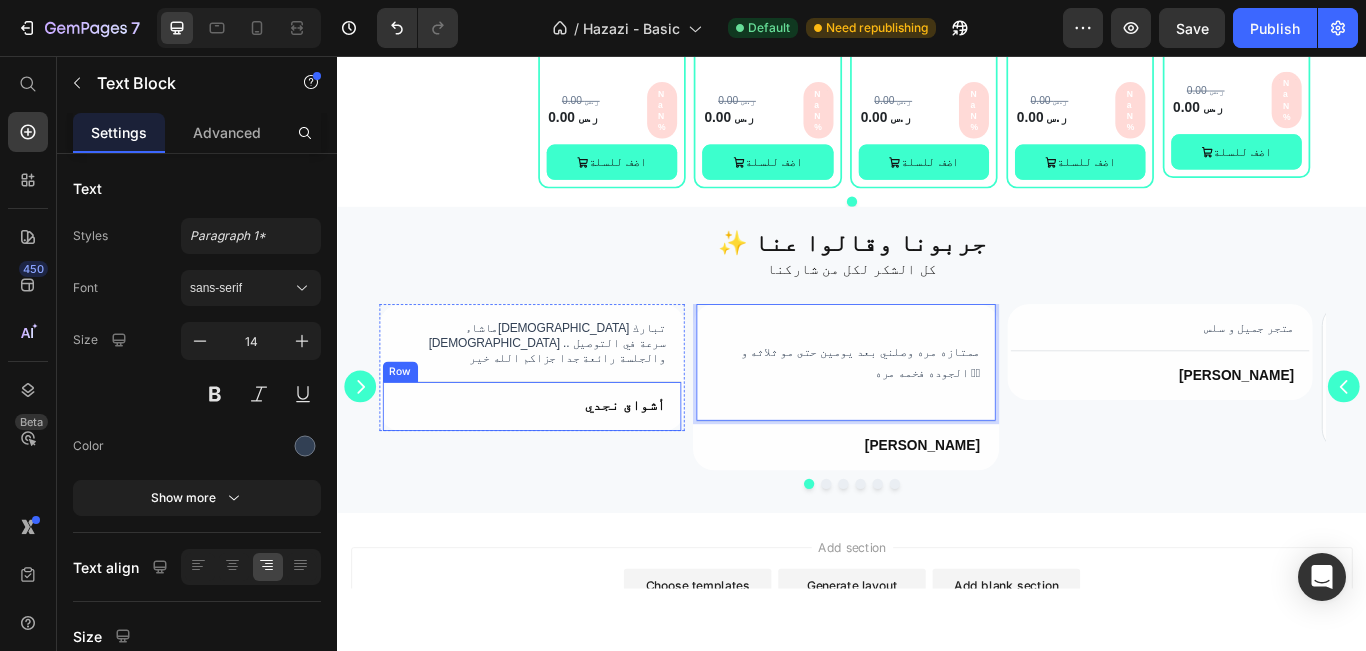 click on "ماشاء[DEMOGRAPHIC_DATA] تبارك [DEMOGRAPHIC_DATA] سرعة في التوصيل .. والجلسة رائعة جدا جزاكم الله خير  Text Block" at bounding box center (563, 391) 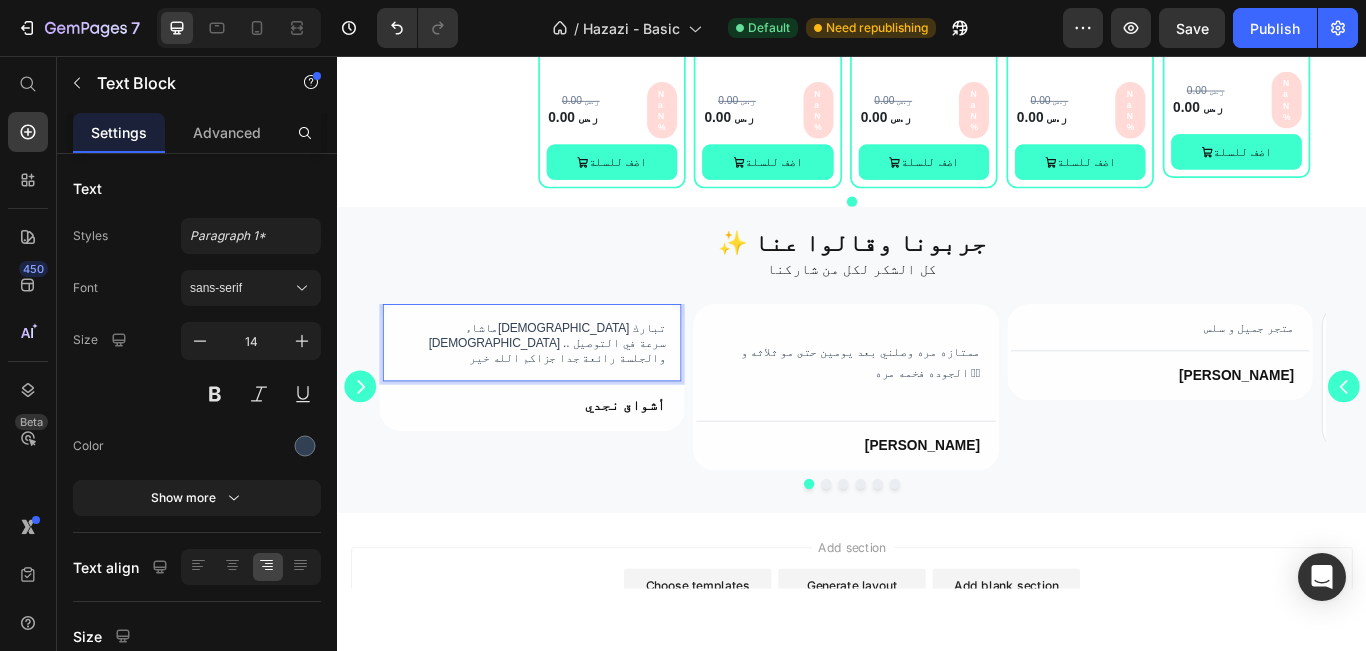 click on "ماشاء[DEMOGRAPHIC_DATA] تبارك [DEMOGRAPHIC_DATA] سرعة في التوصيل .. والجلسة رائعة جدا جزاكم الله خير" at bounding box center [563, 390] 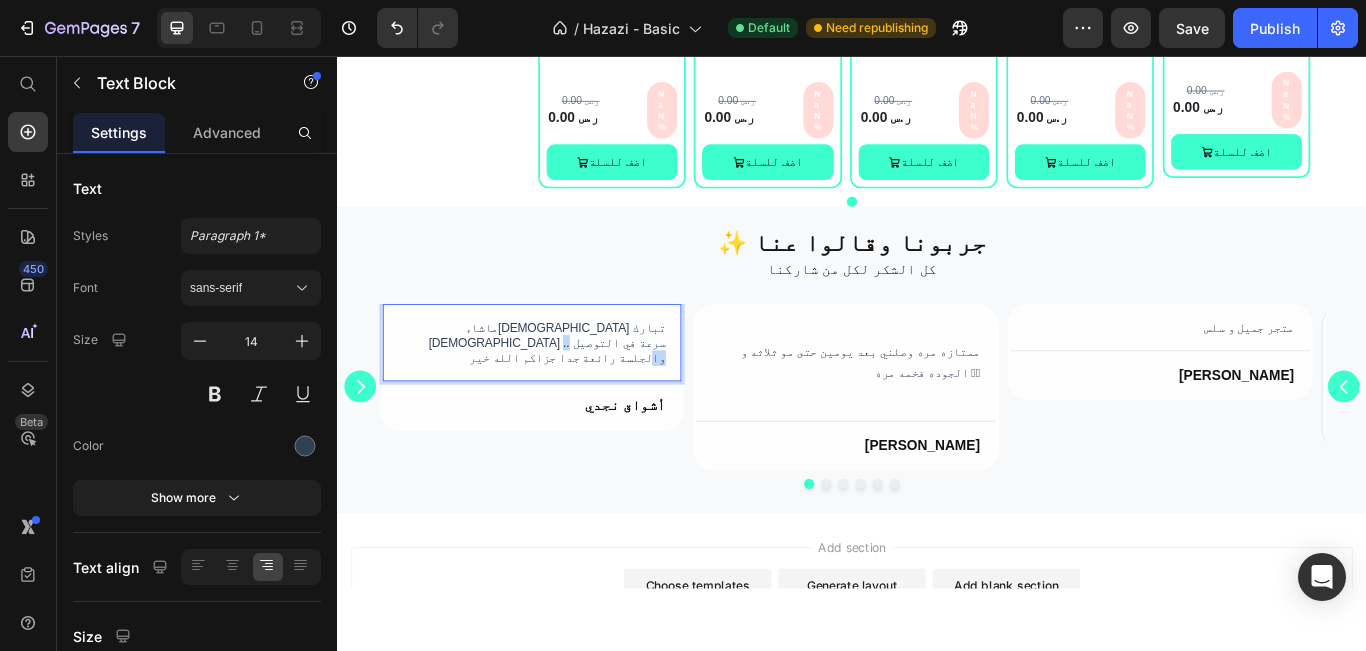 click on "ماشاء[DEMOGRAPHIC_DATA] تبارك [DEMOGRAPHIC_DATA] سرعة في التوصيل .. والجلسة رائعة جدا جزاكم الله خير" at bounding box center (563, 390) 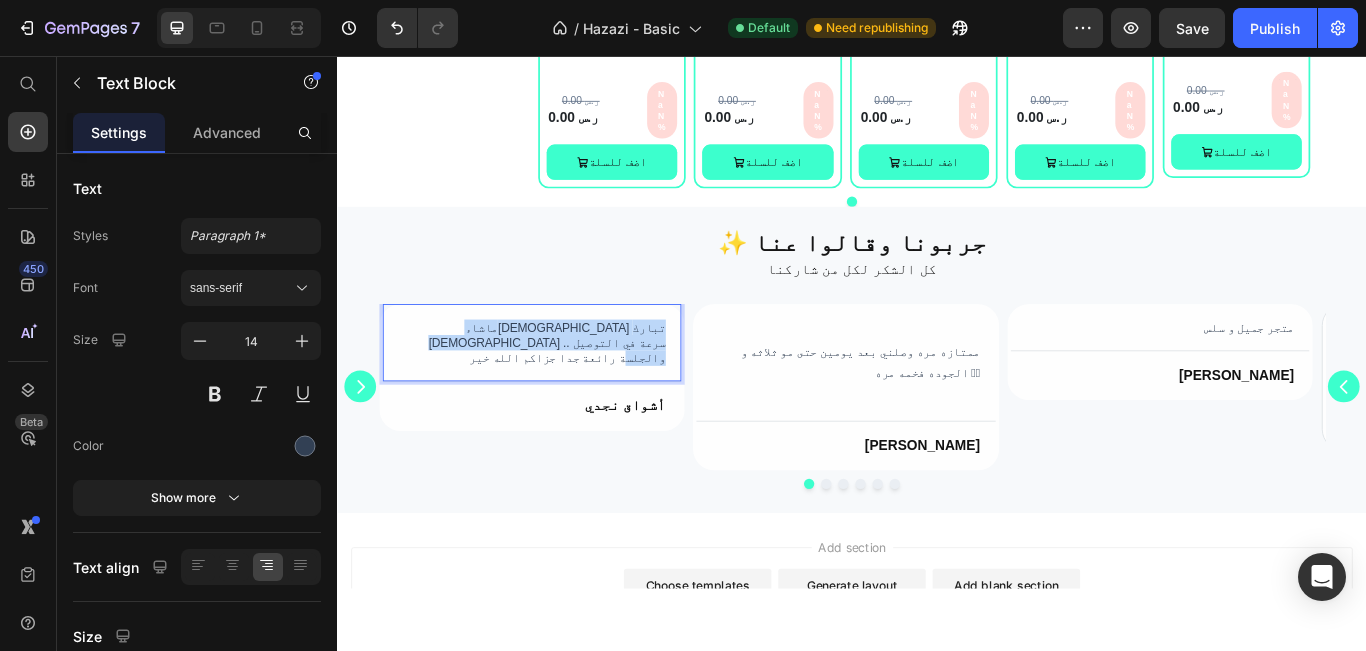click on "ماشاء[DEMOGRAPHIC_DATA] تبارك [DEMOGRAPHIC_DATA] سرعة في التوصيل .. والجلسة رائعة جدا جزاكم الله خير" at bounding box center (563, 390) 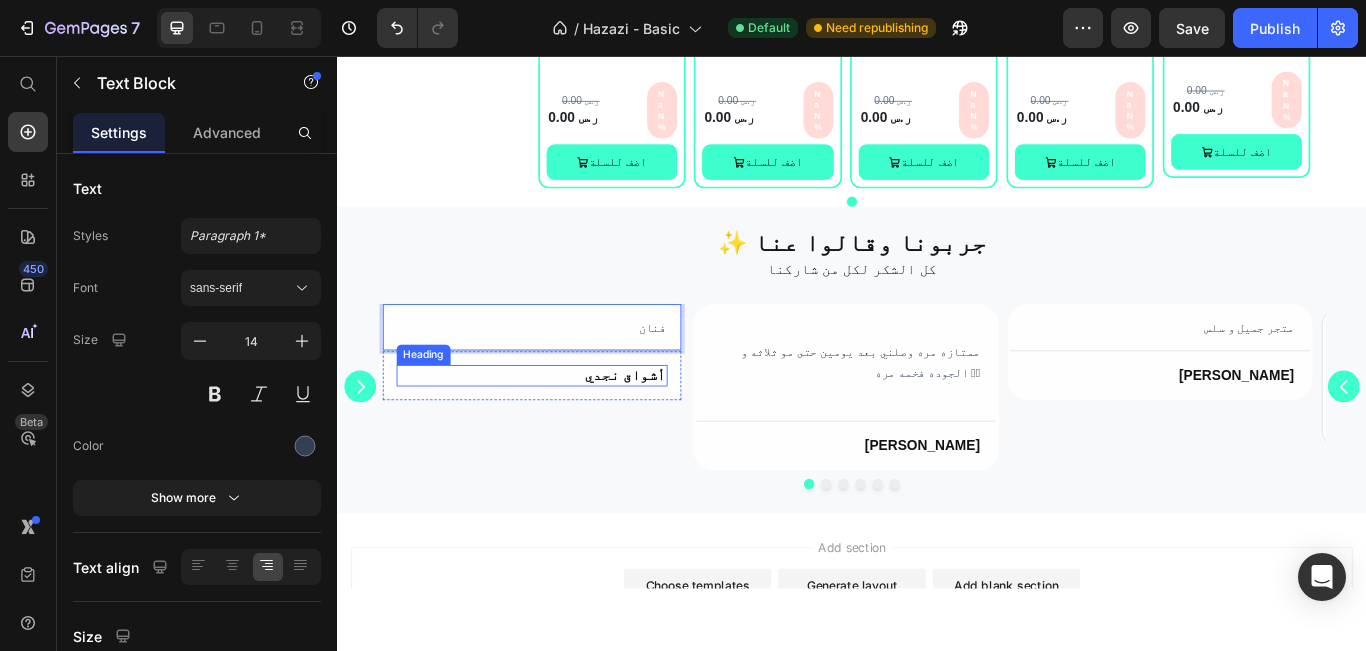 click on "أشواق نجدي" at bounding box center (563, 428) 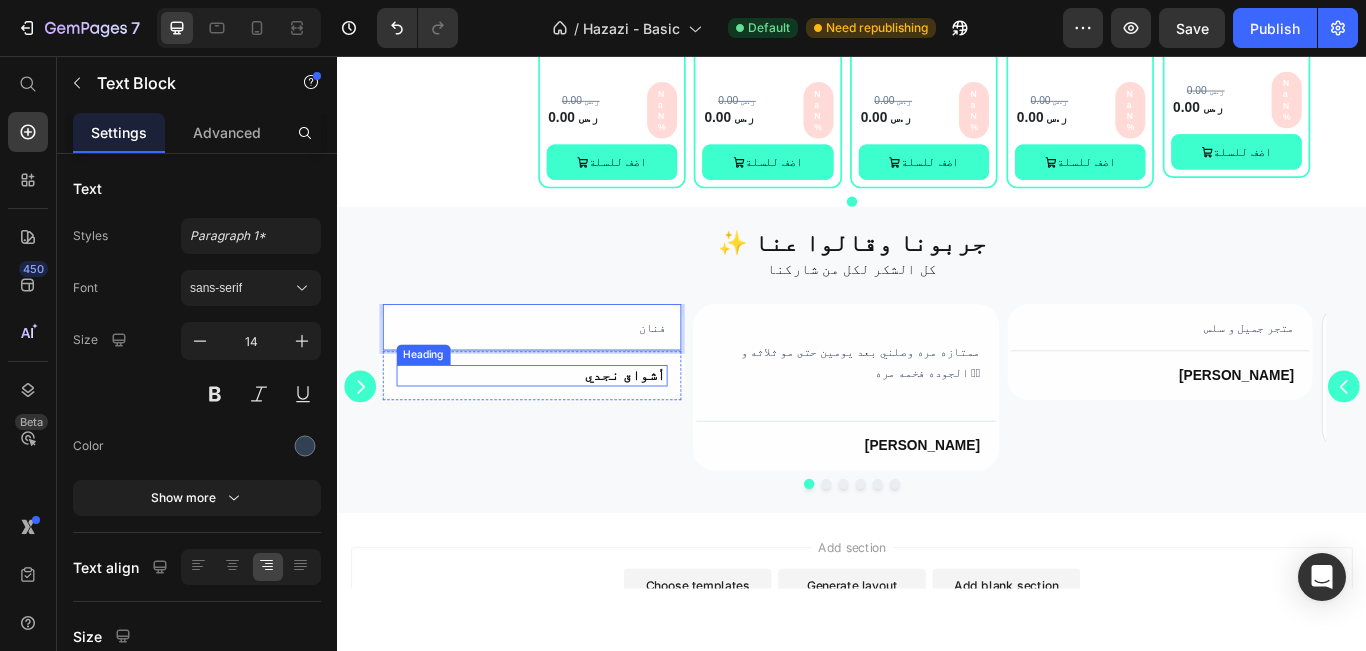 click on "أشواق نجدي" at bounding box center [563, 428] 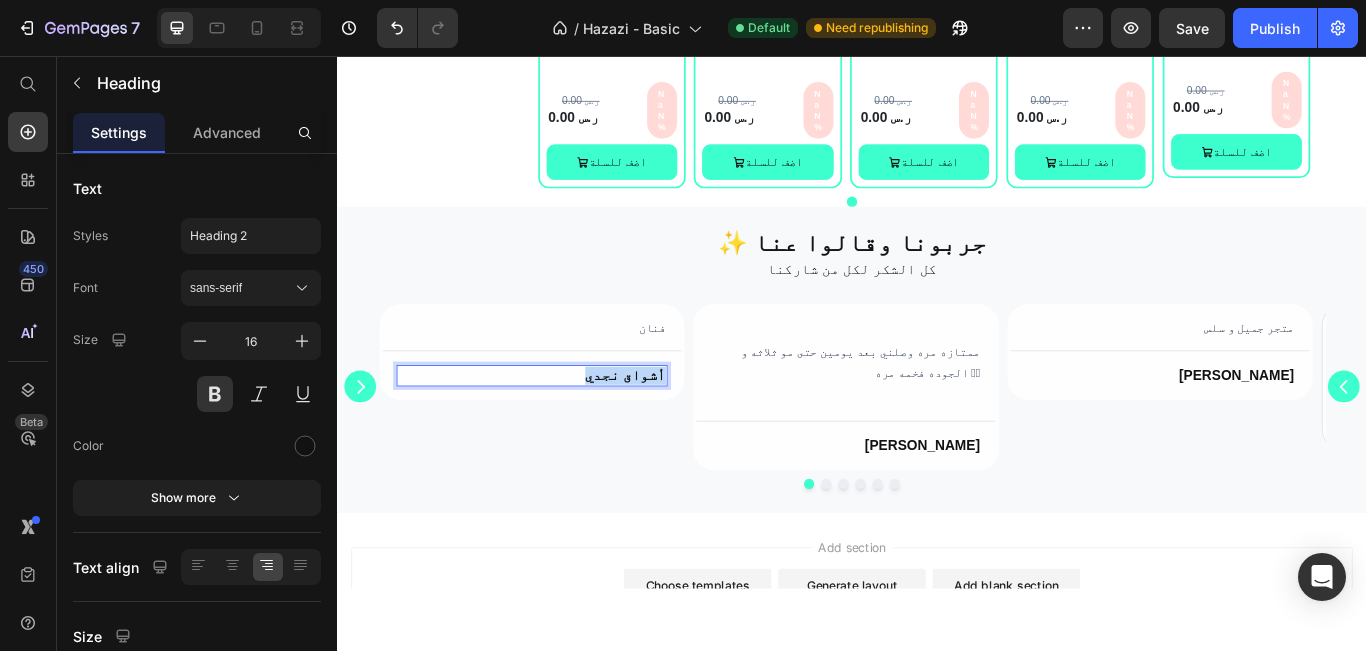 click on "أشواق نجدي" at bounding box center (563, 428) 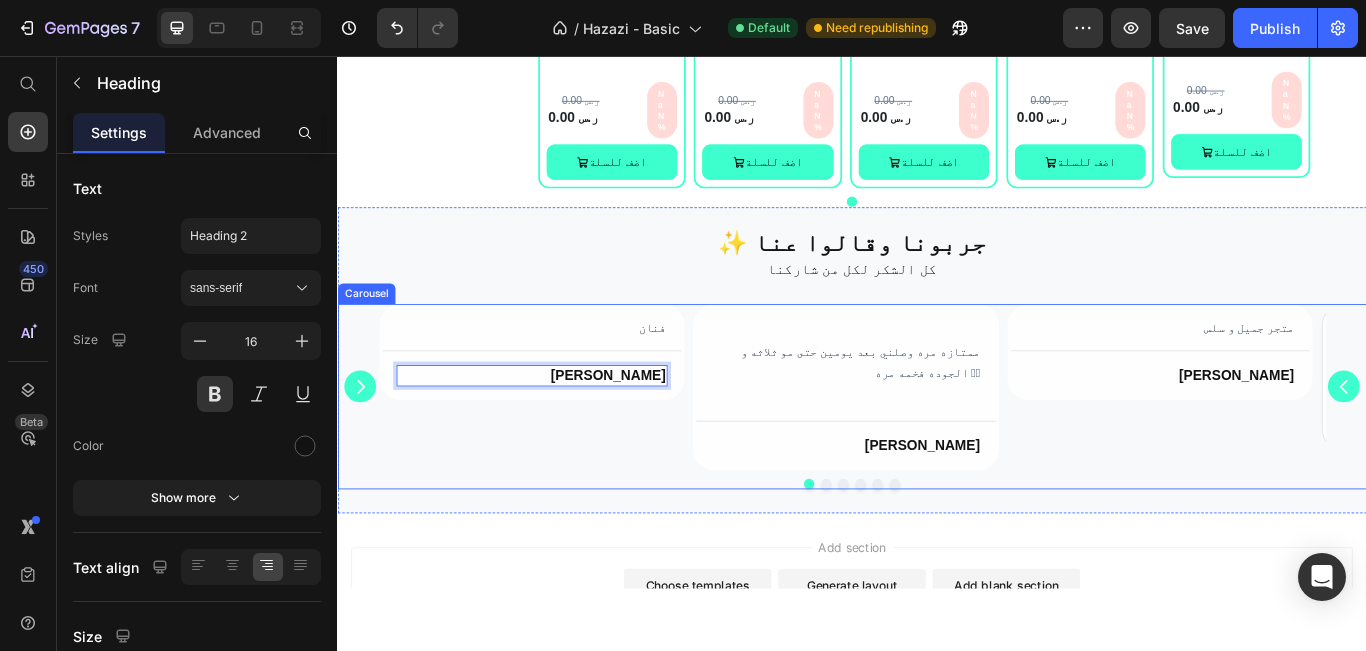 click 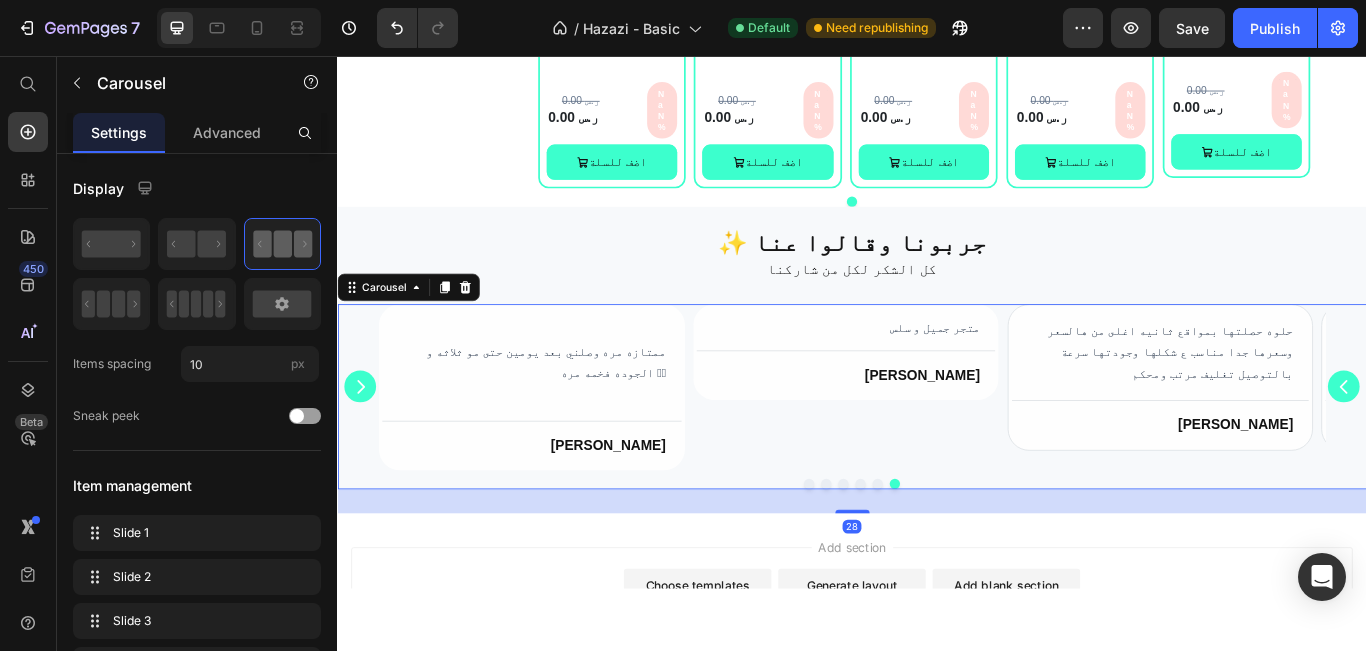 click 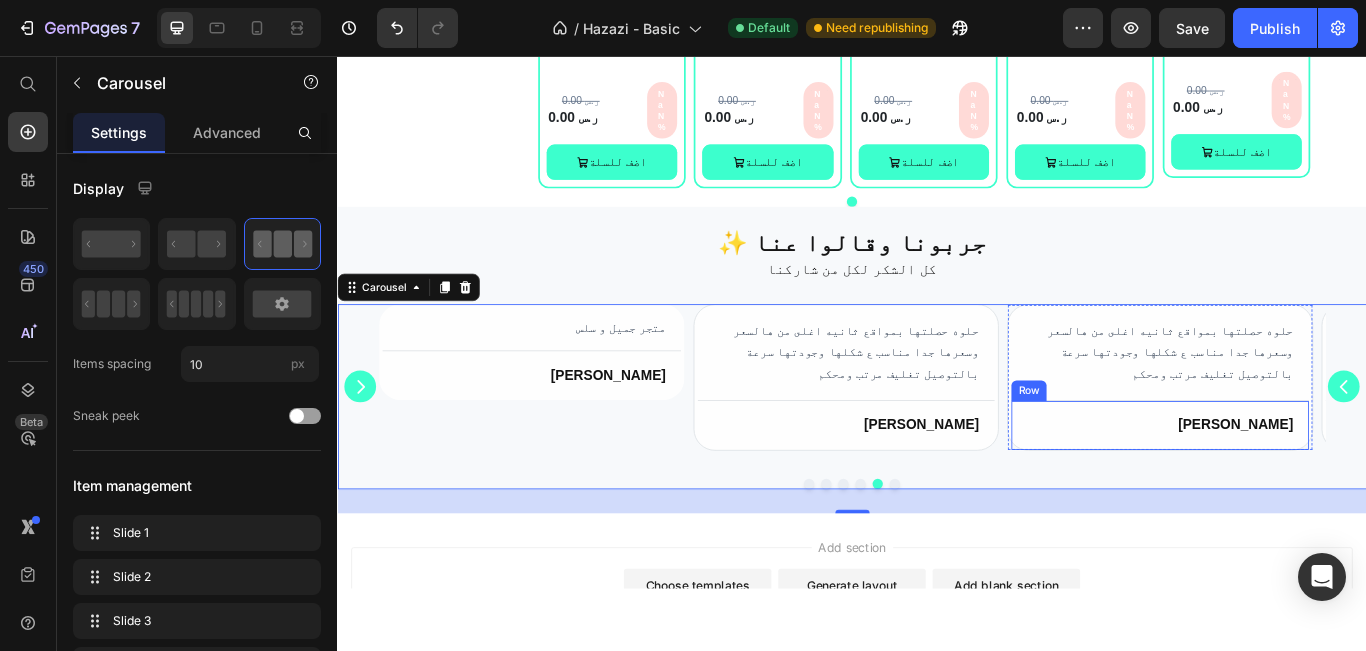 click on "[PERSON_NAME]" at bounding box center (1296, 486) 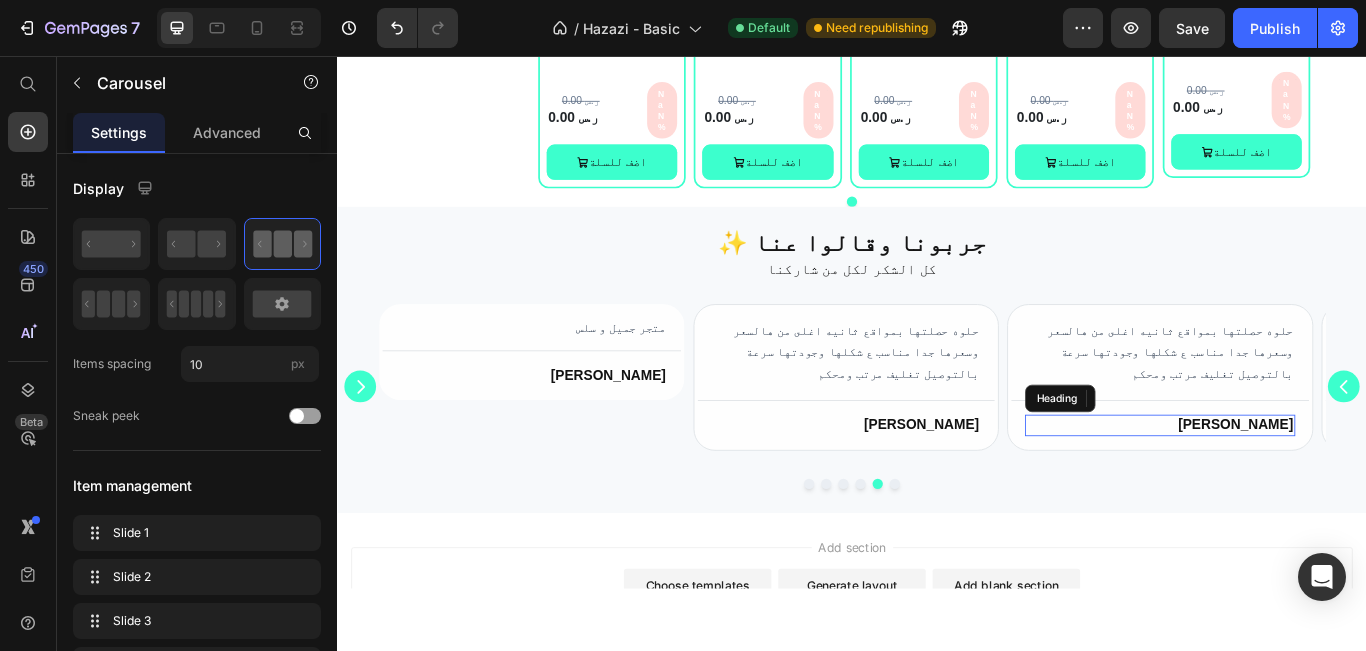 click on "[PERSON_NAME]" at bounding box center (1296, 486) 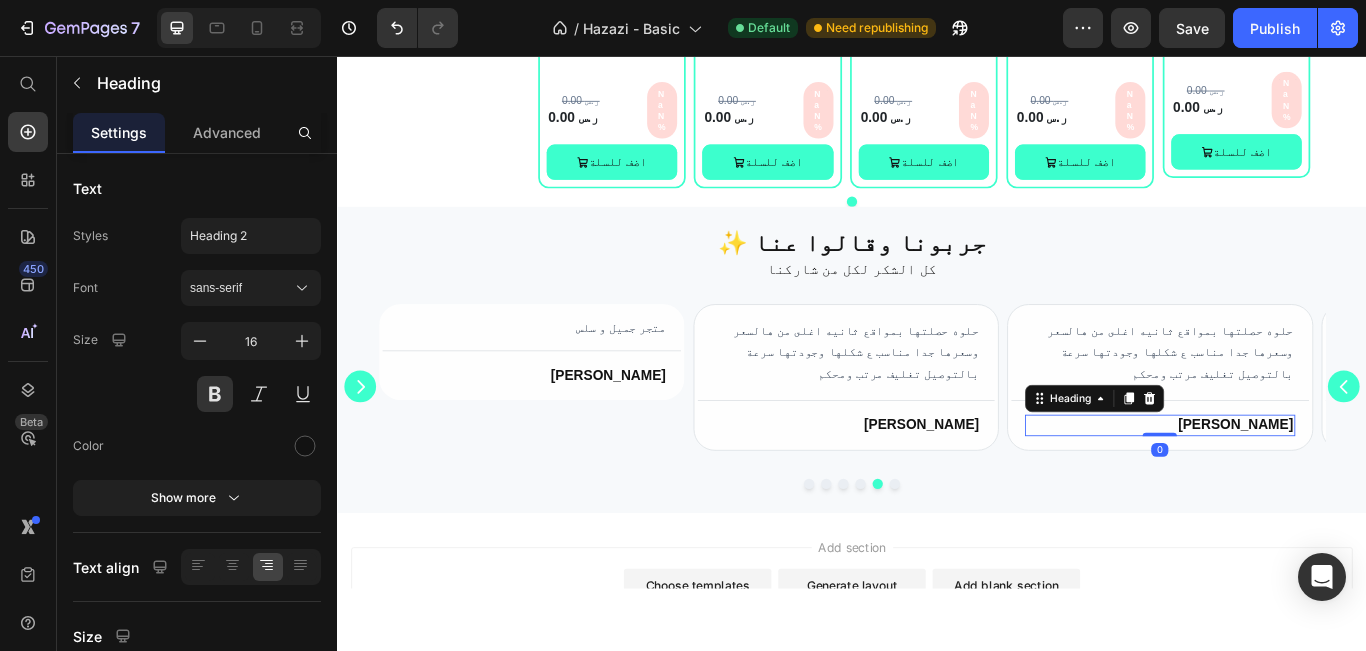 click on "[PERSON_NAME]" at bounding box center (1296, 486) 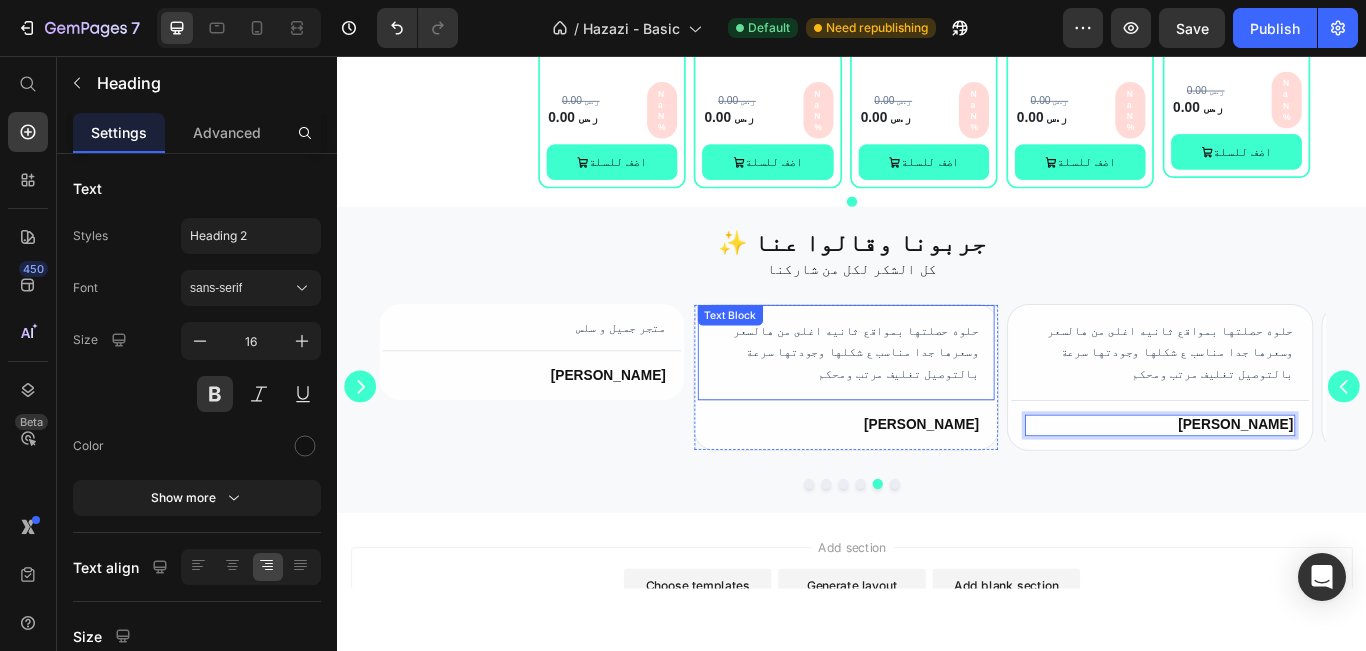 click on "حلوه حصلتها بمواقع ثانيه اغلى من هالسعر وسعرها جدا مناسب ع شكلها وجودتها سرعة بالتوصيل تغليف مرتب ومحكم" at bounding box center (929, 402) 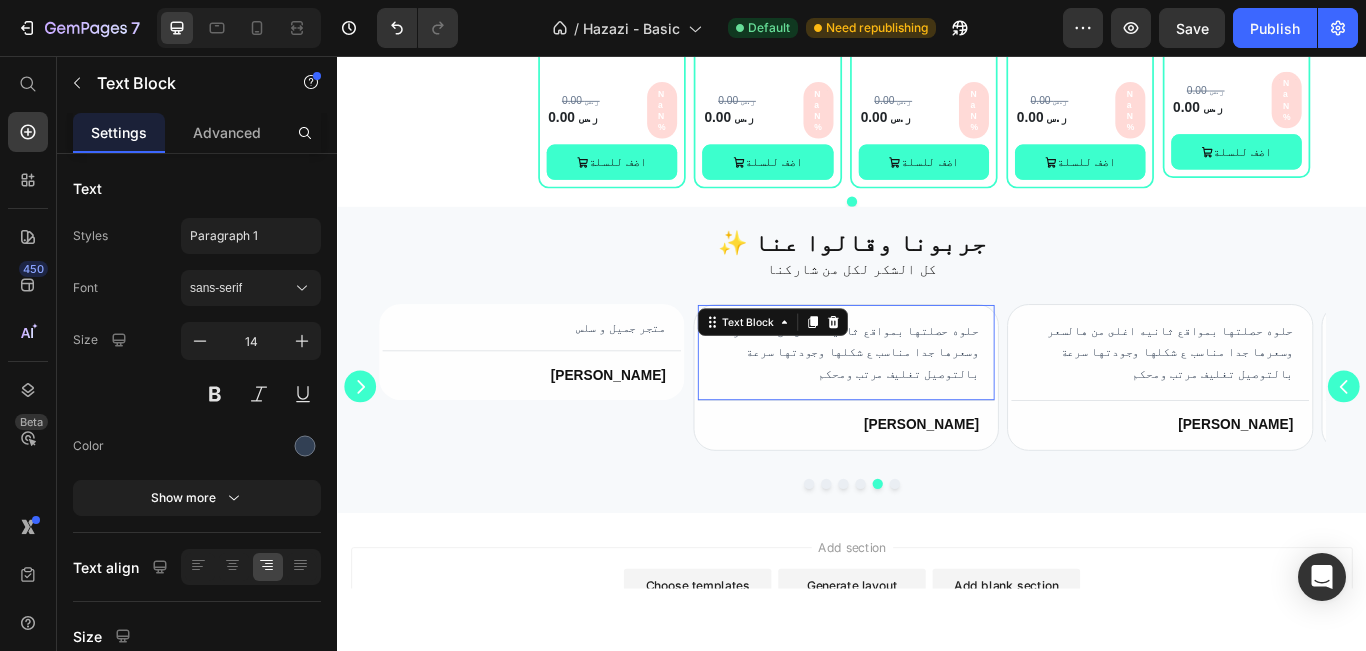 click on "حلوه حصلتها بمواقع ثانيه اغلى من هالسعر وسعرها جدا مناسب ع شكلها وجودتها سرعة بالتوصيل تغليف مرتب ومحكم" at bounding box center [929, 402] 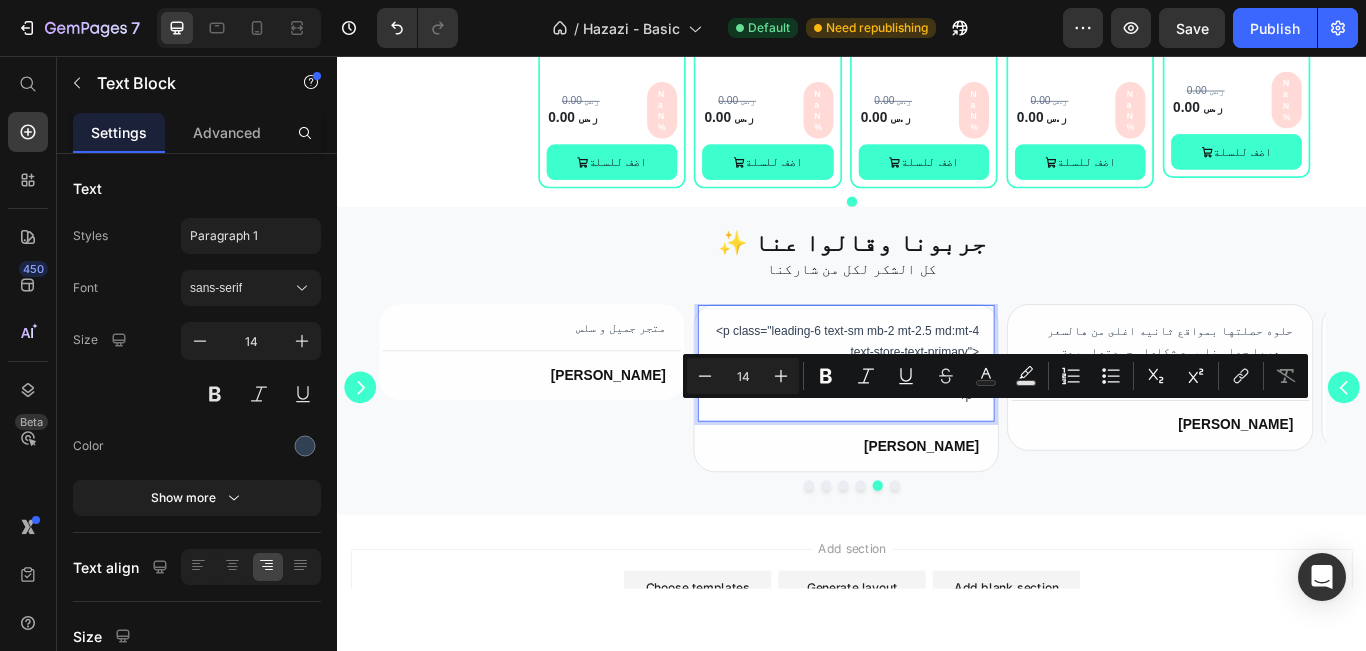 drag, startPoint x: 1022, startPoint y: 458, endPoint x: 1084, endPoint y: 462, distance: 62.1289 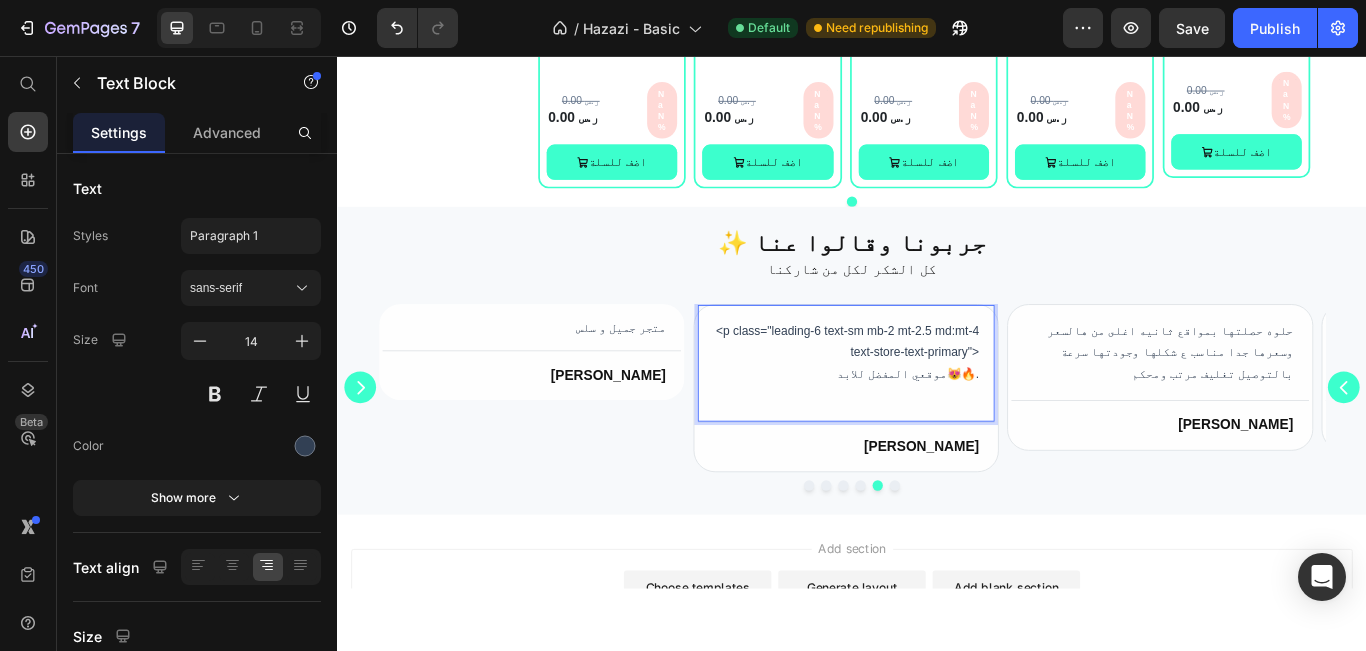 click on "<p class="leading-6 text-sm mb-2 mt-2.5 md:mt-4 text-store-text-primary">                                                 موقعي المفضل للابد😻🔥." at bounding box center [929, 414] 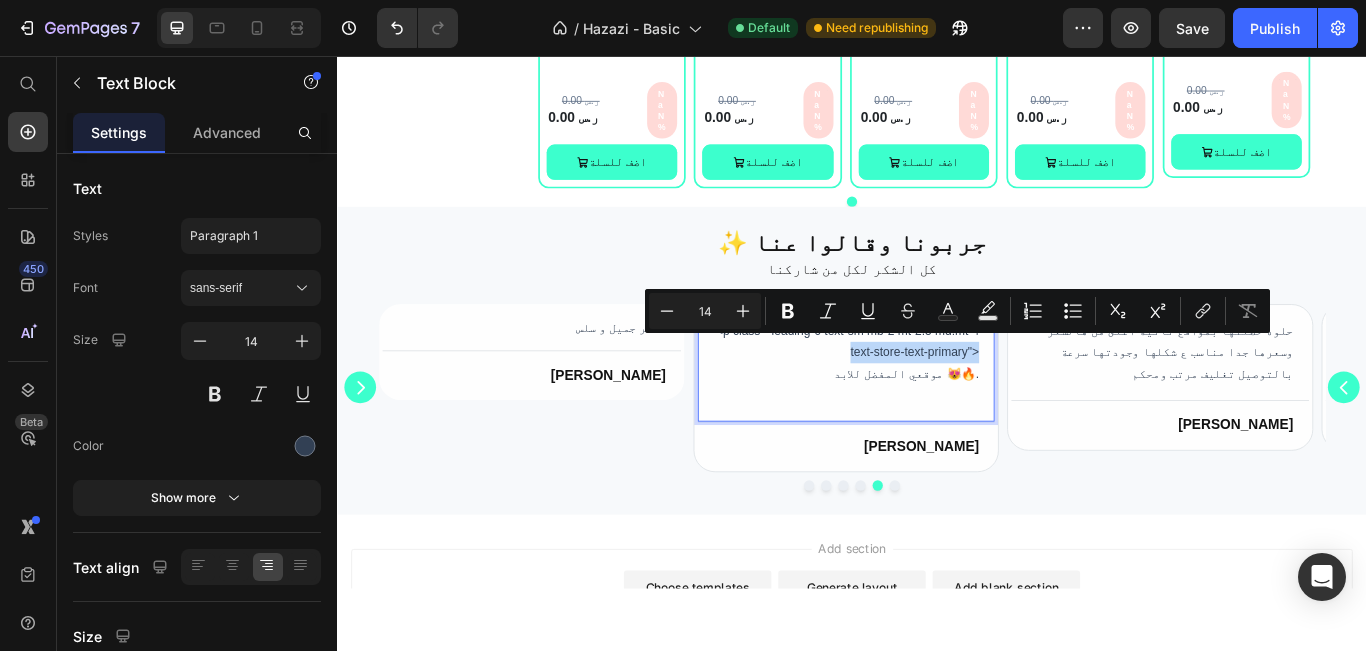 drag, startPoint x: 914, startPoint y: 390, endPoint x: 1084, endPoint y: 391, distance: 170.00294 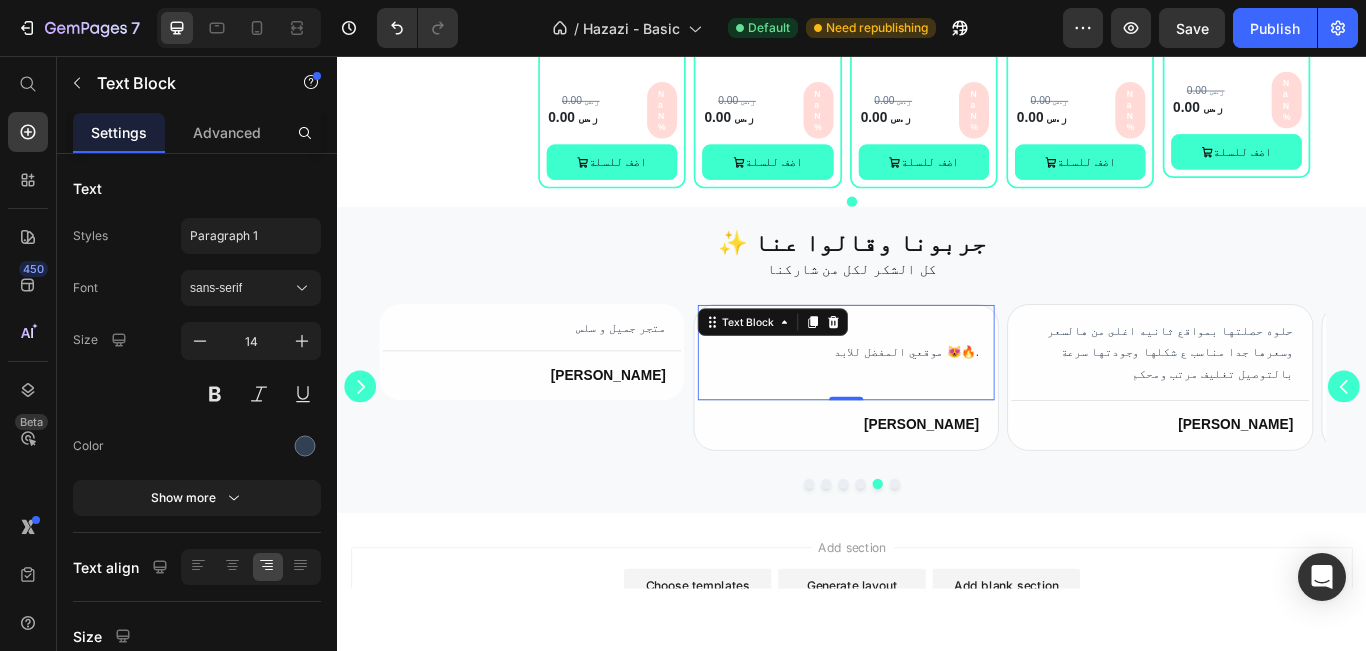 drag, startPoint x: 1088, startPoint y: 423, endPoint x: 1069, endPoint y: 423, distance: 19 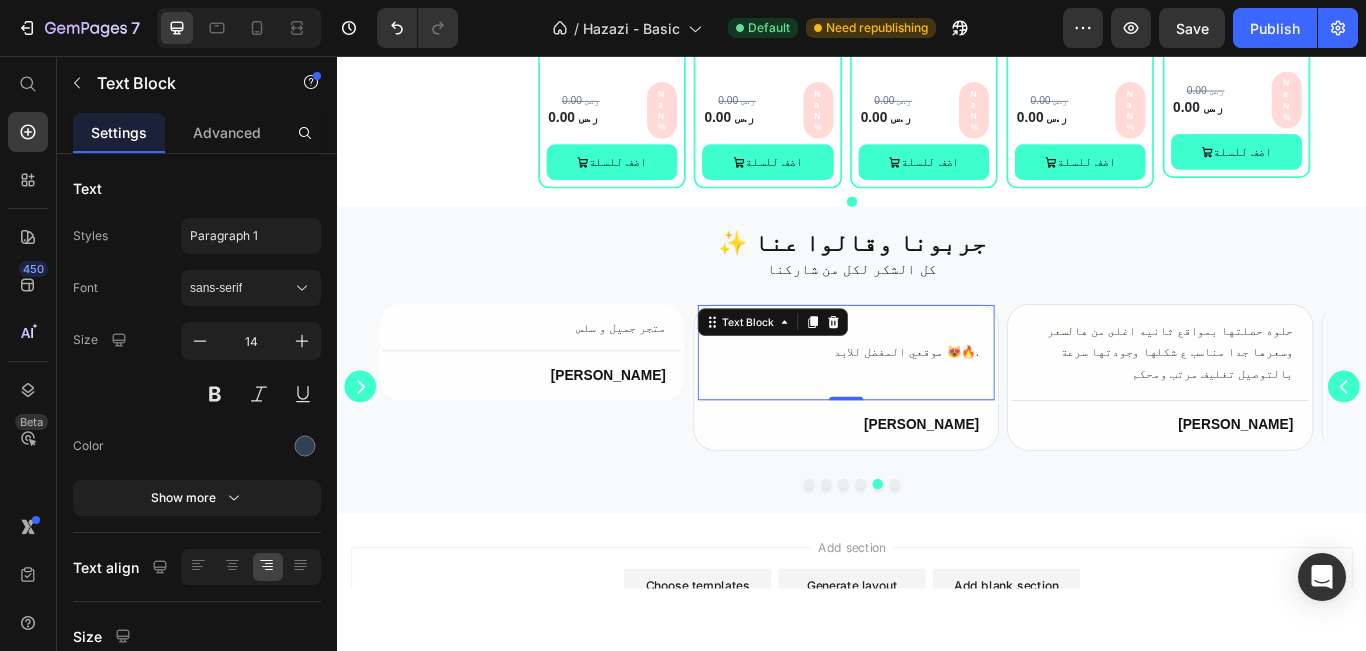 click on "⁠⁠⁠⁠⁠⁠⁠                                                 موقعي المفضل للابد 😻🔥.                                    Text Block   0" at bounding box center (929, 402) 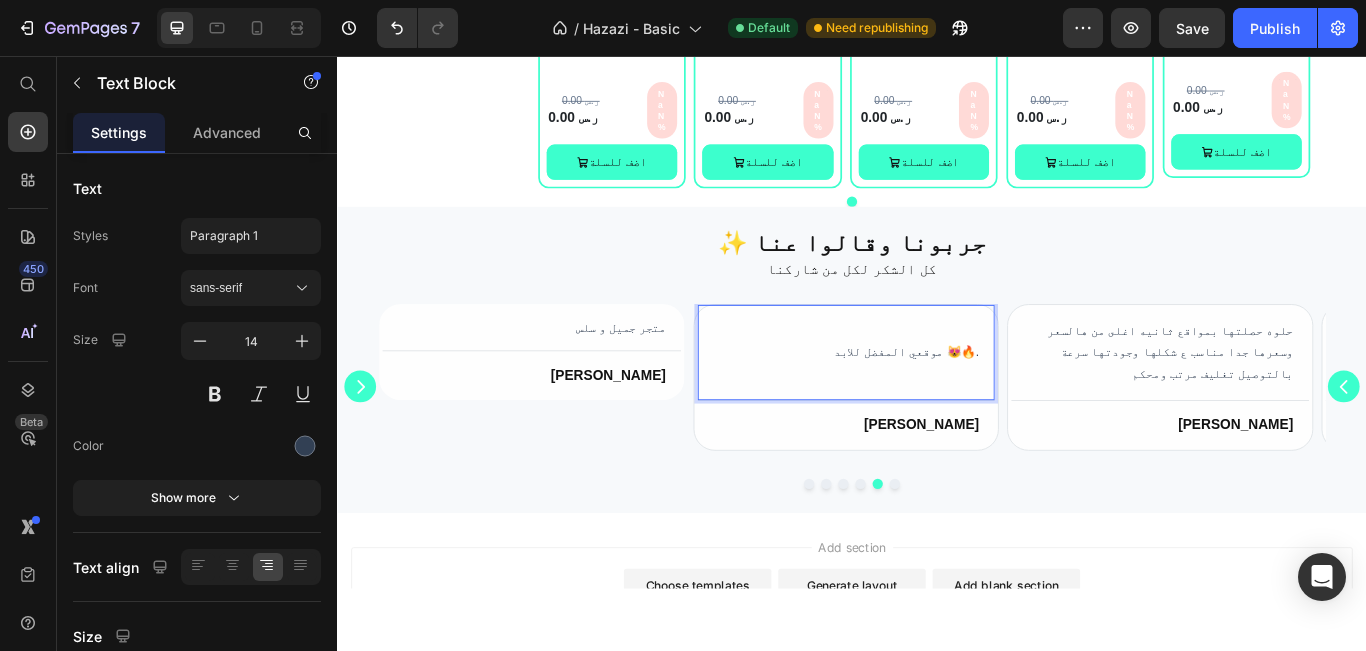 click on "موقعي المفضل للابد 😻🔥." at bounding box center [929, 402] 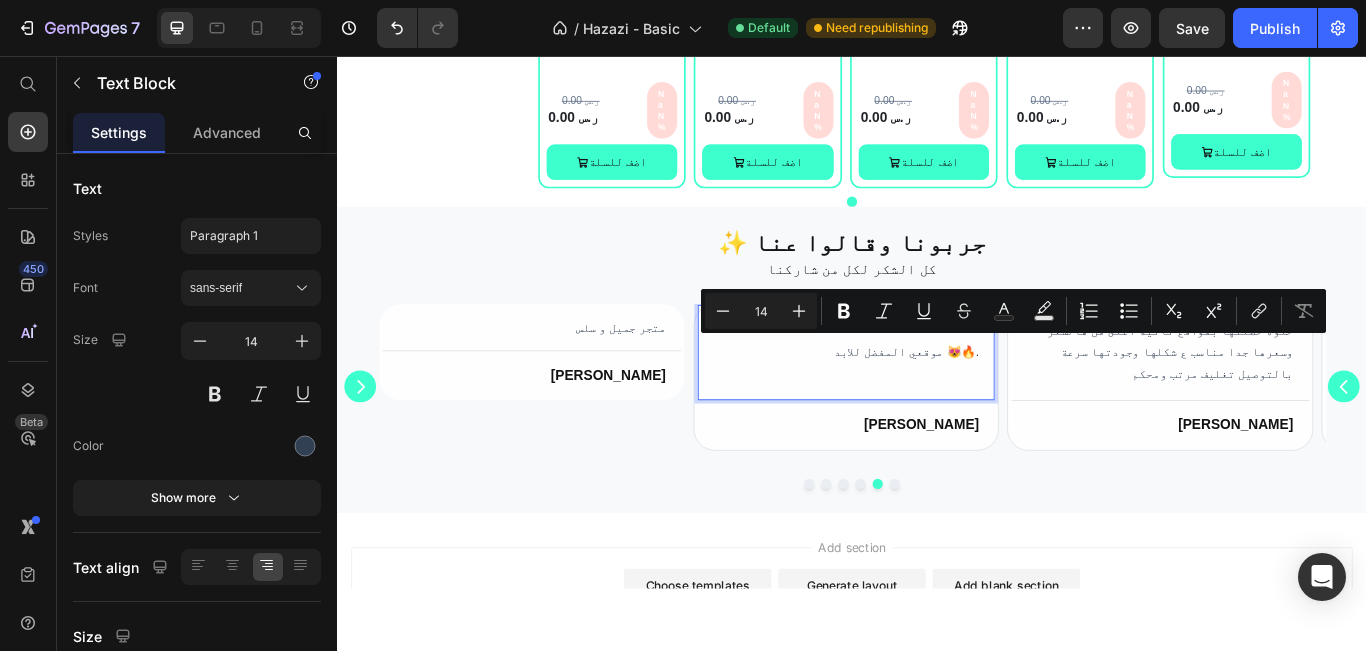 drag, startPoint x: 1067, startPoint y: 391, endPoint x: 1083, endPoint y: 432, distance: 44.011364 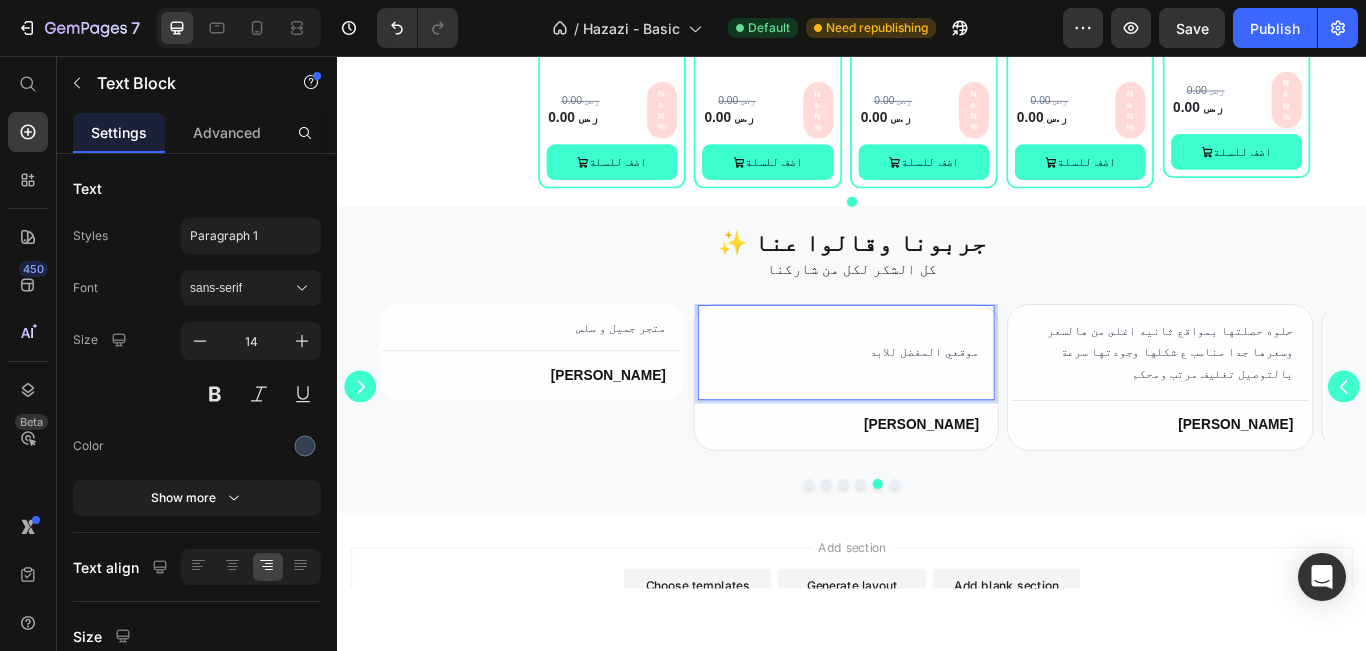 click on "موقعي المفضل للابد" at bounding box center [929, 402] 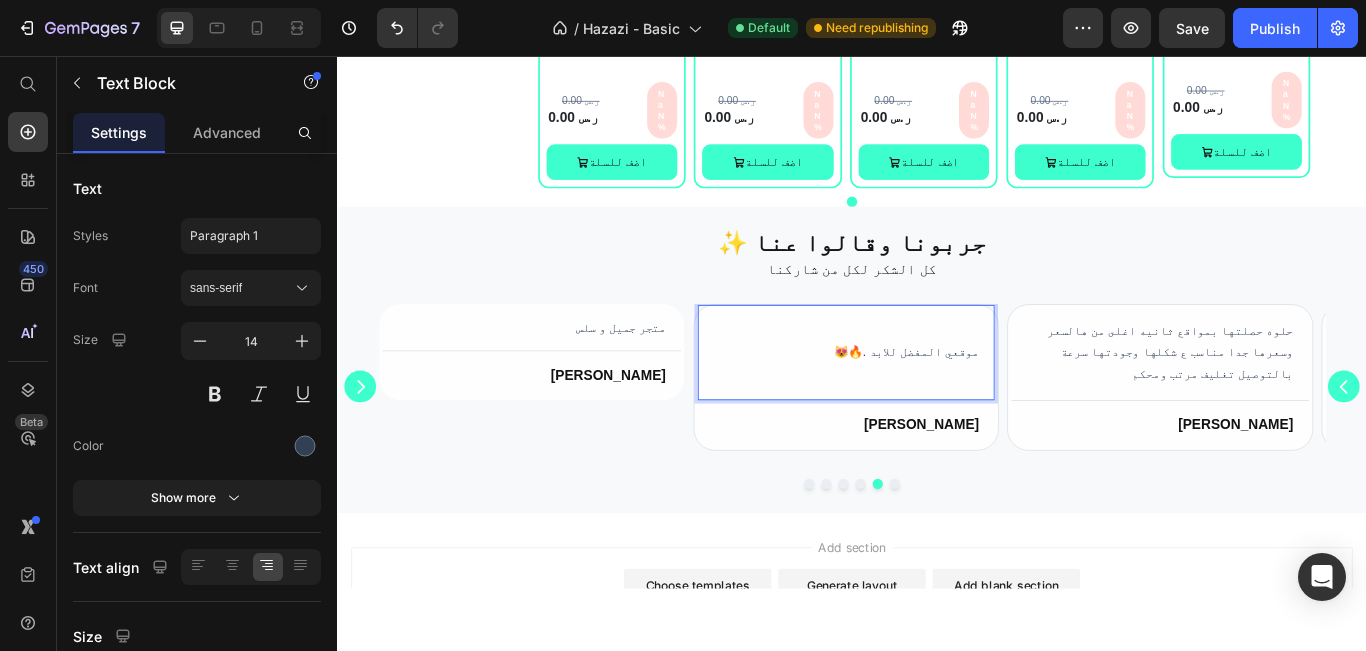 click on "😻🔥. موقعي المفضل للابد" at bounding box center [929, 402] 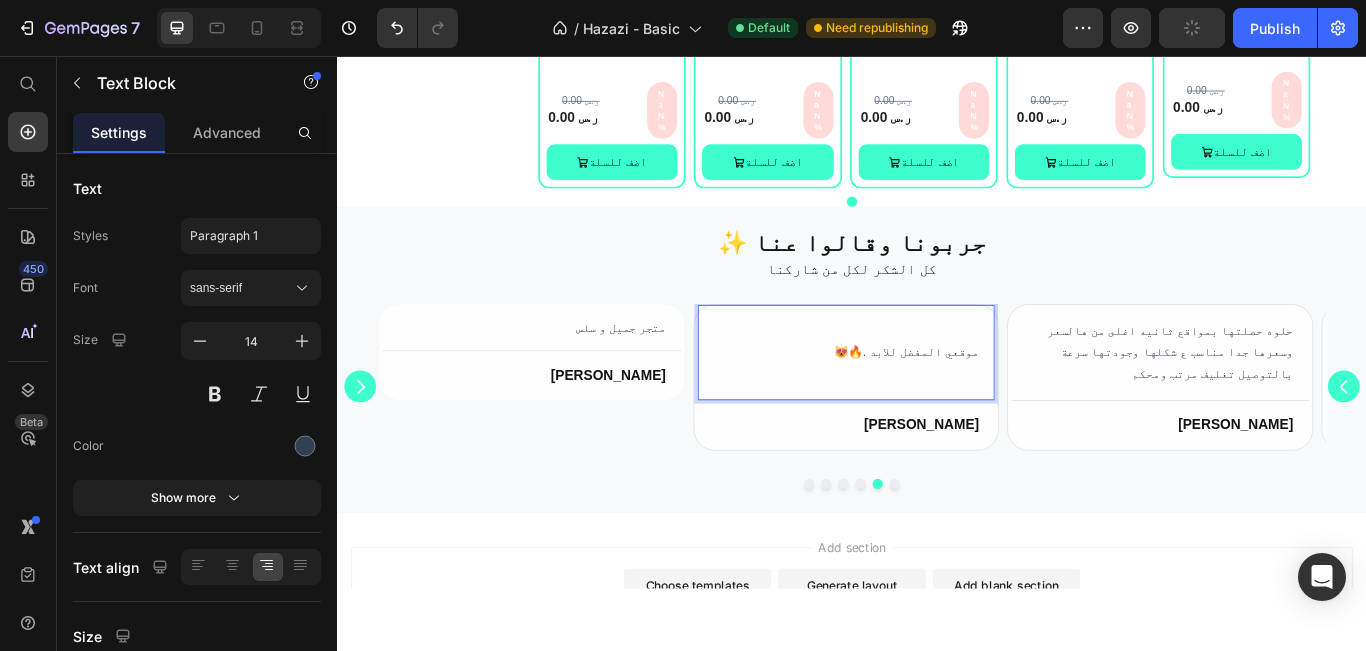 click on "😻🔥. موقعي المفضل للابد" at bounding box center [929, 402] 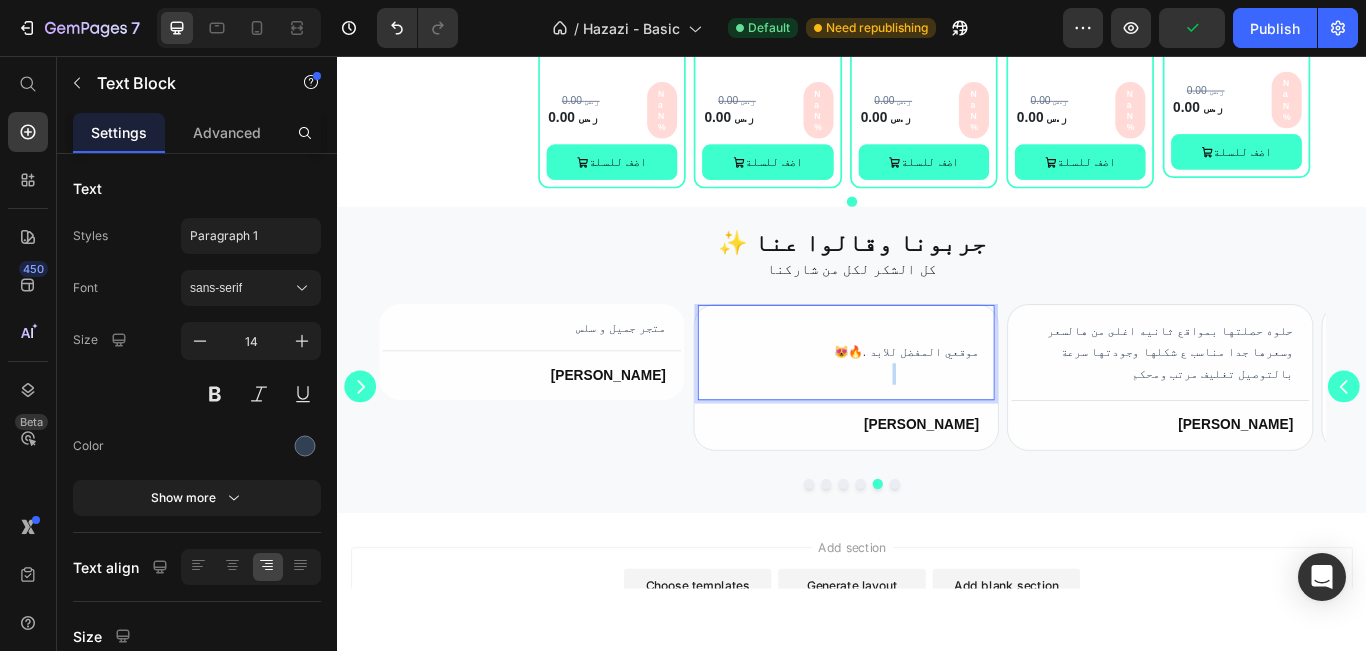 click on "😻🔥. موقعي المفضل للابد" at bounding box center (929, 402) 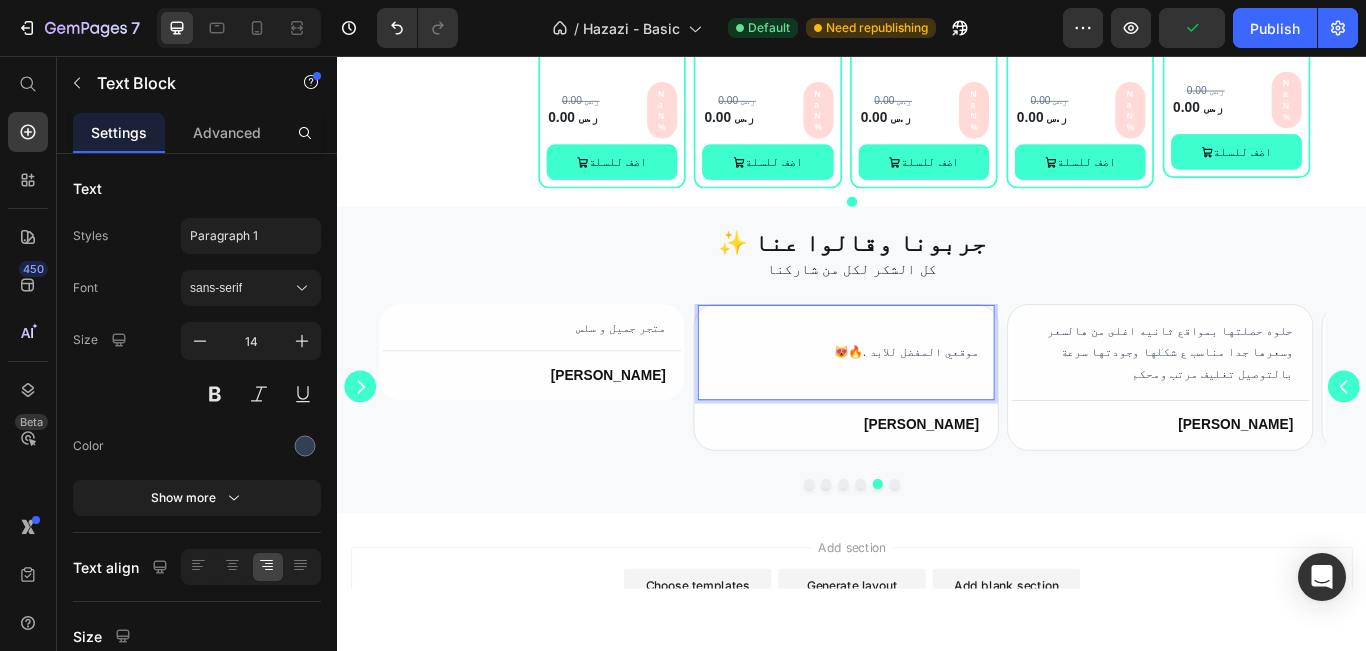 click on "😻🔥. موقعي المفضل للابد" at bounding box center (929, 402) 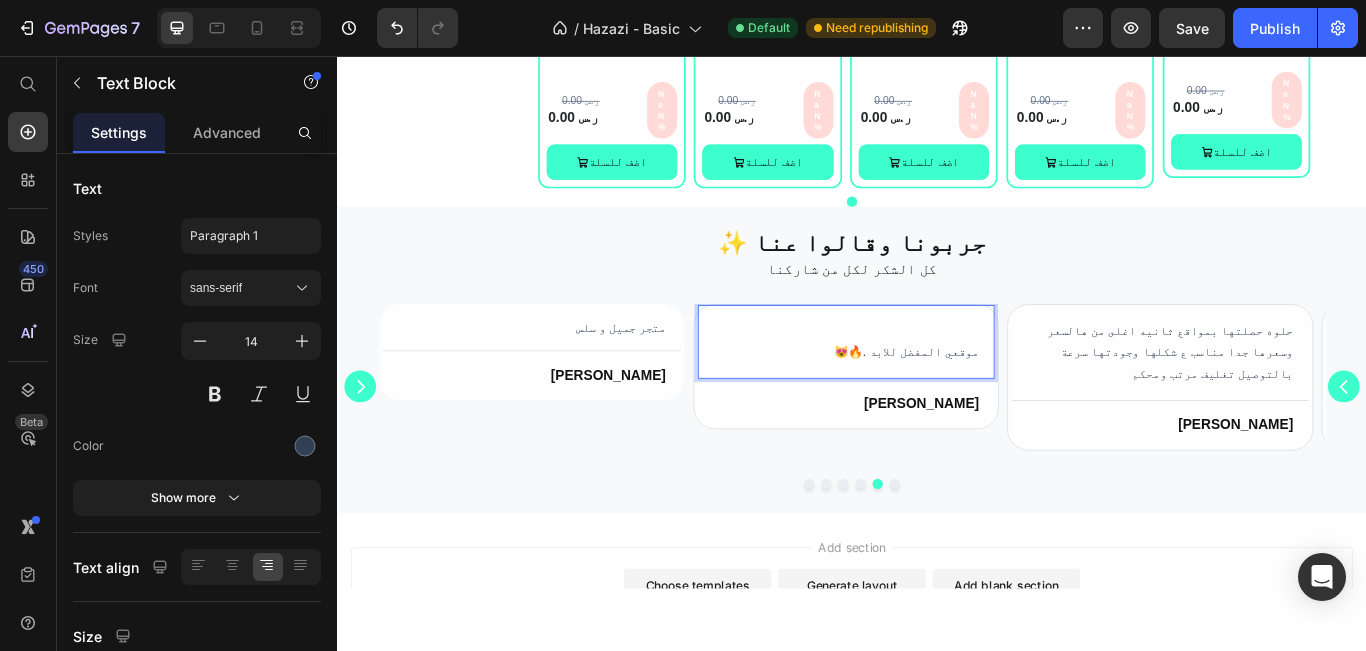 click on "😻🔥. موقعي المفضل للابد                                 Text Block   0 [PERSON_NAME] Heading Row" at bounding box center [929, 418] 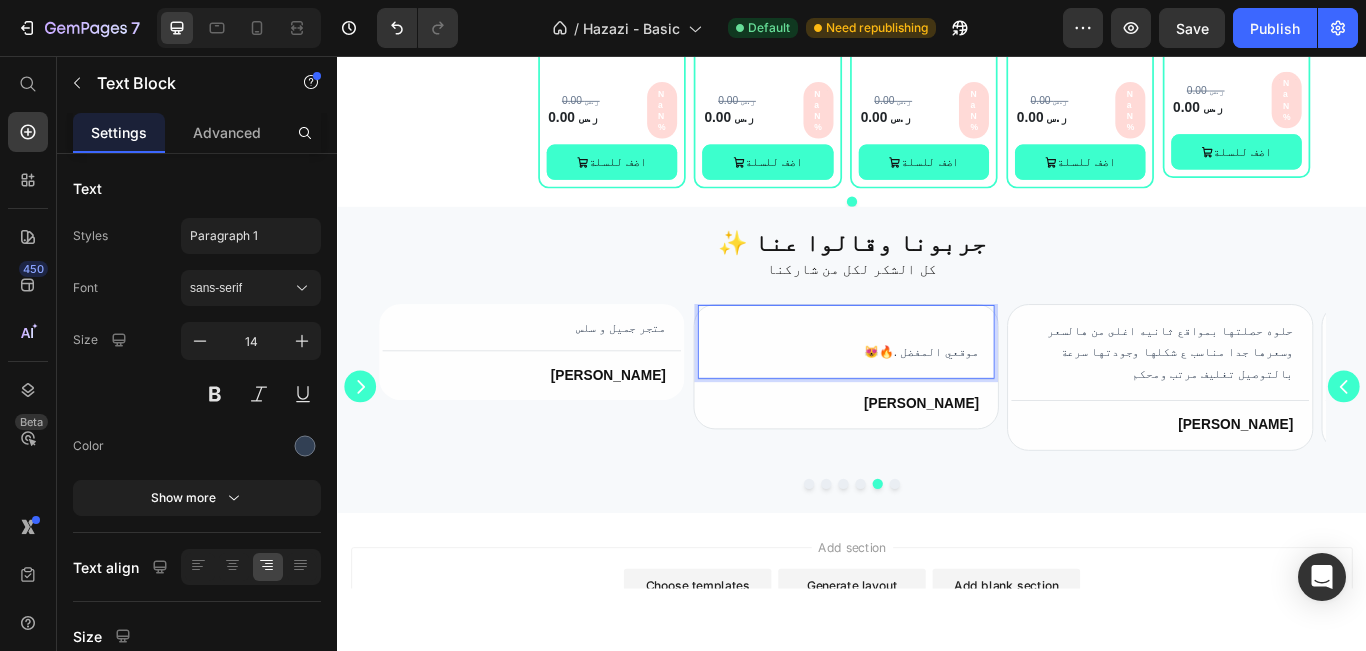 click on "😻🔥. موقعي المفضل" at bounding box center (929, 389) 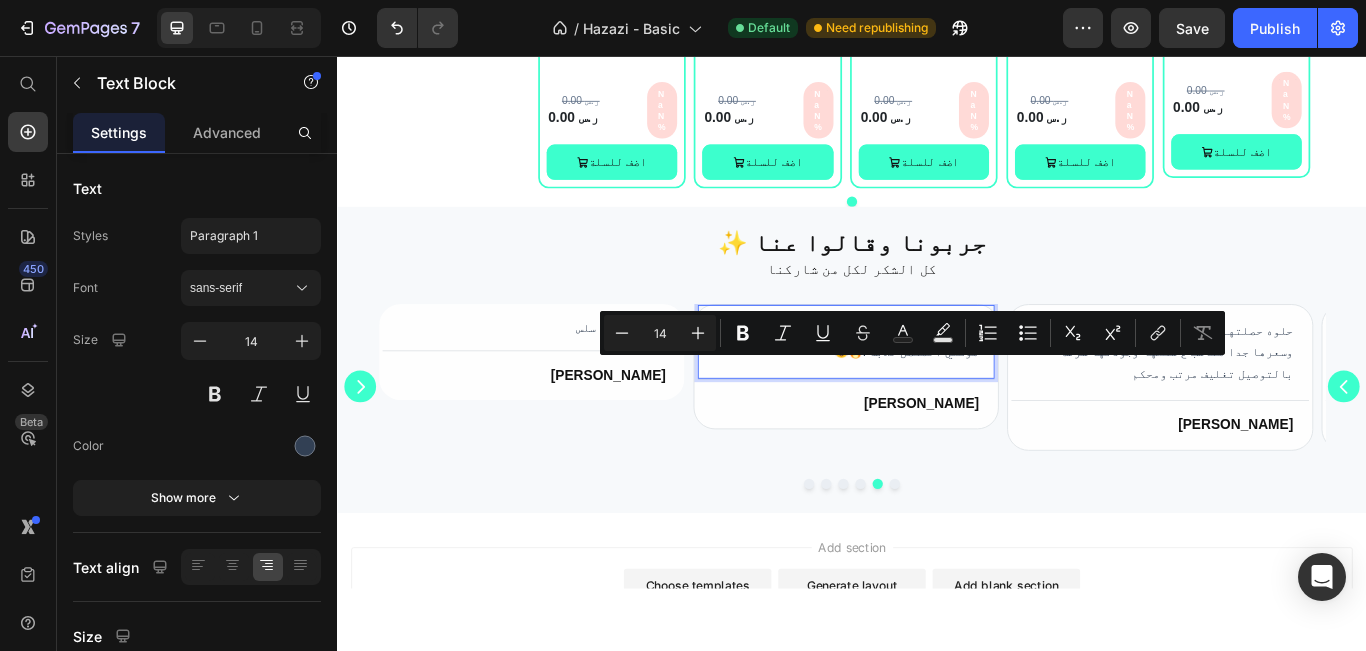 drag, startPoint x: 931, startPoint y: 422, endPoint x: 974, endPoint y: 414, distance: 43.737854 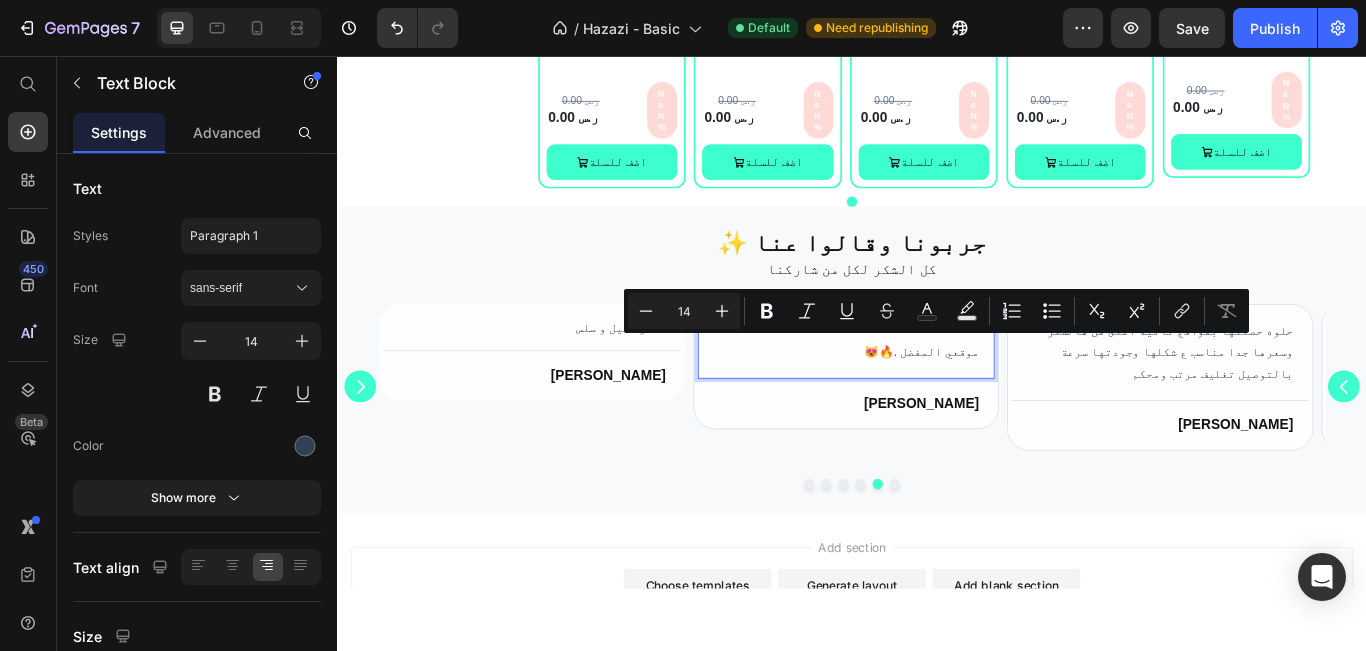 drag, startPoint x: 956, startPoint y: 392, endPoint x: 1014, endPoint y: 394, distance: 58.034473 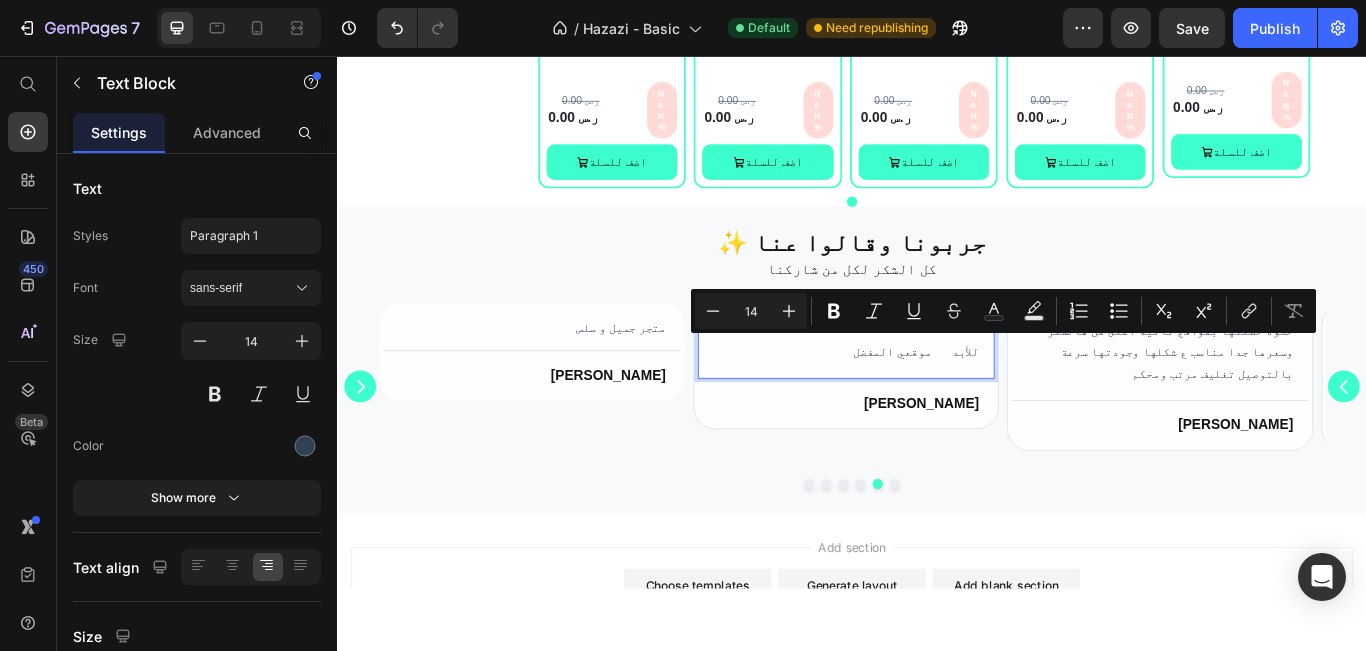 drag, startPoint x: 1044, startPoint y: 390, endPoint x: 1100, endPoint y: 390, distance: 56 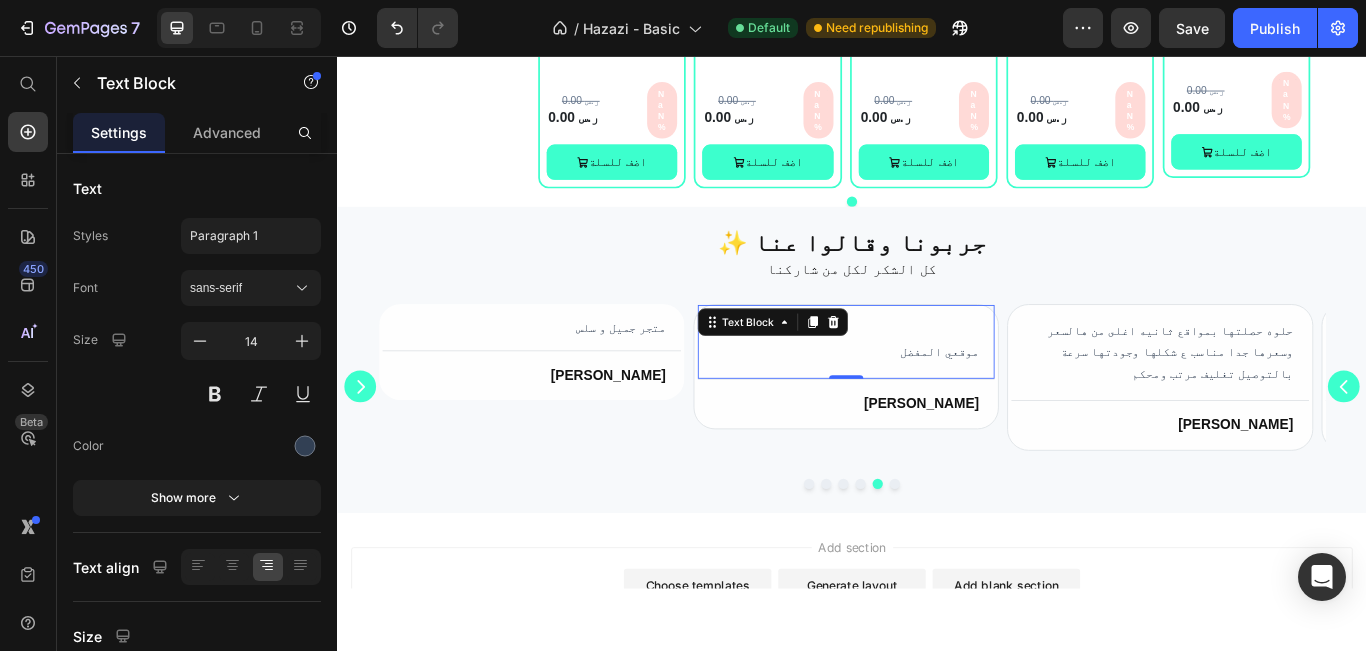click on "موقعي المفضل                              Text Block   0" at bounding box center (929, 389) 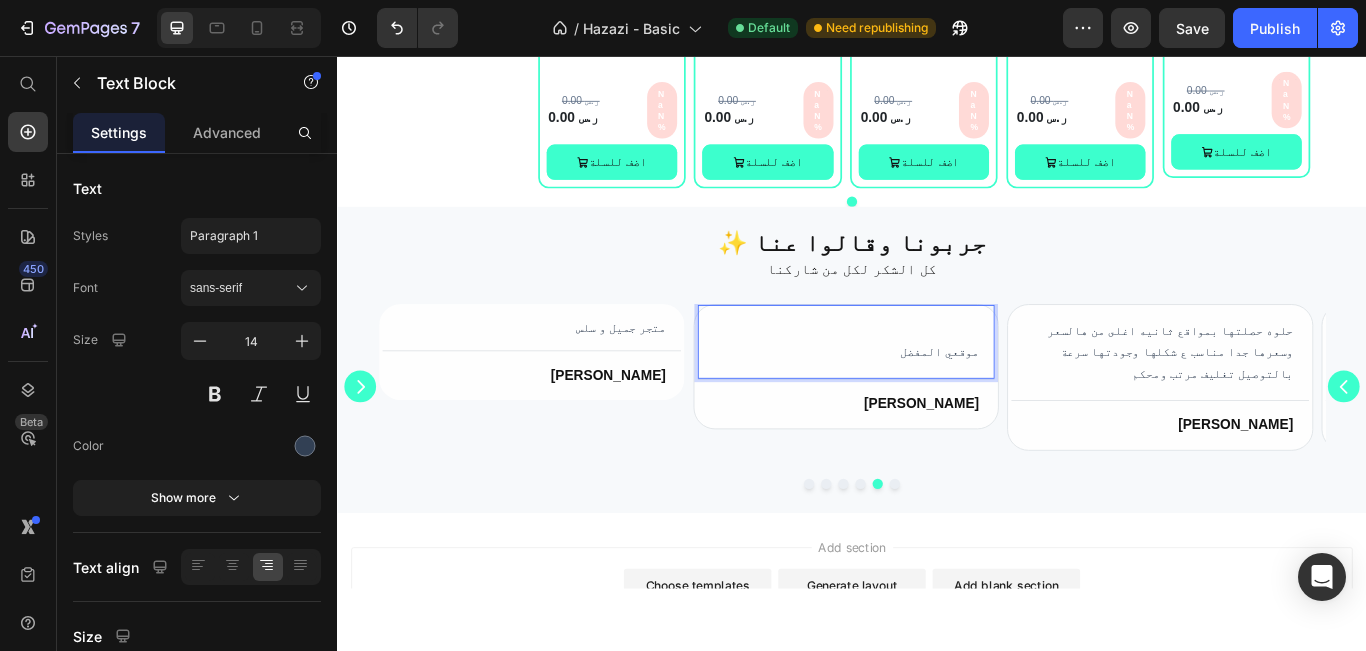 click on "موقعي المفضل" at bounding box center (929, 389) 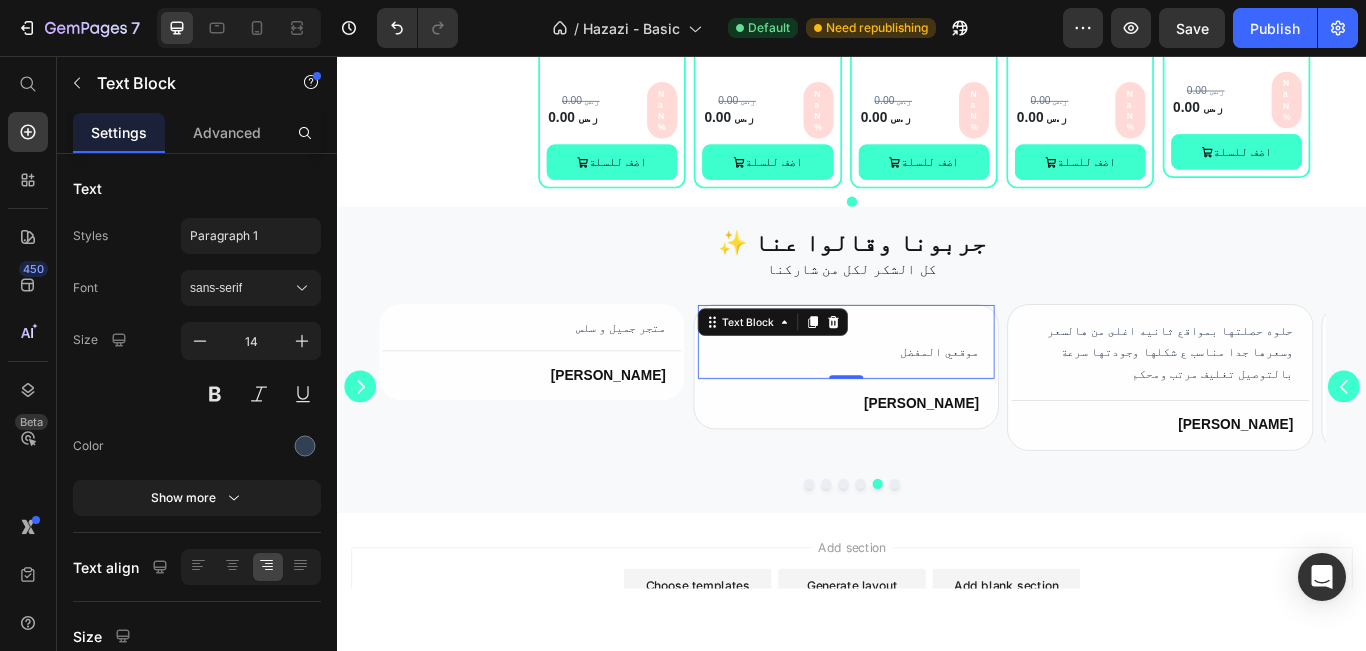 scroll, scrollTop: 6992, scrollLeft: 0, axis: vertical 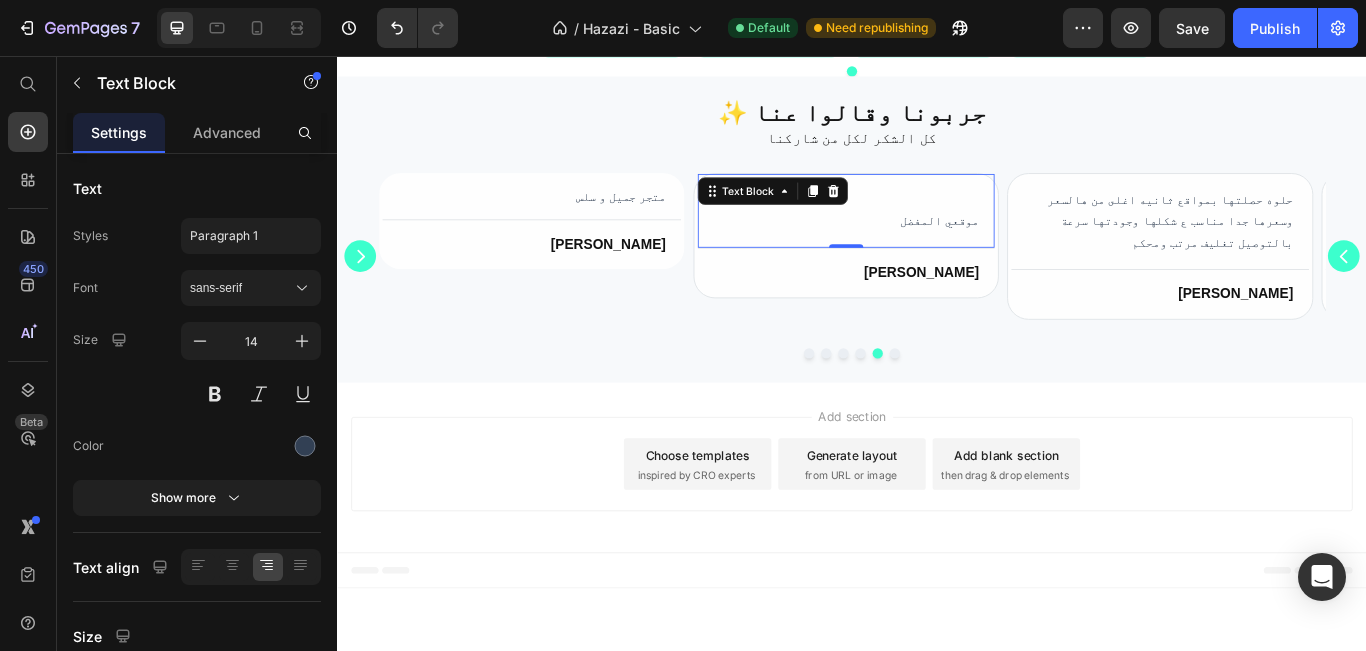 click on "موقعي المفضل                              Text Block   0" at bounding box center [929, 237] 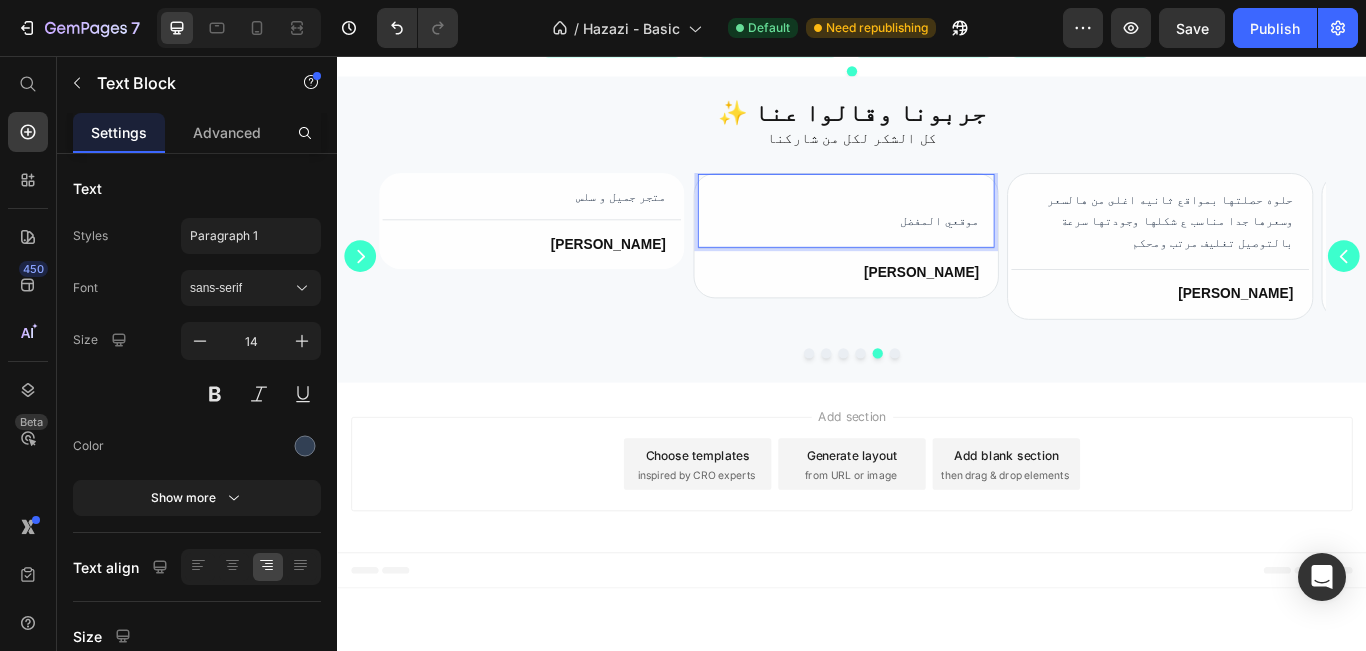 click on "موقعي المفضل" at bounding box center [929, 237] 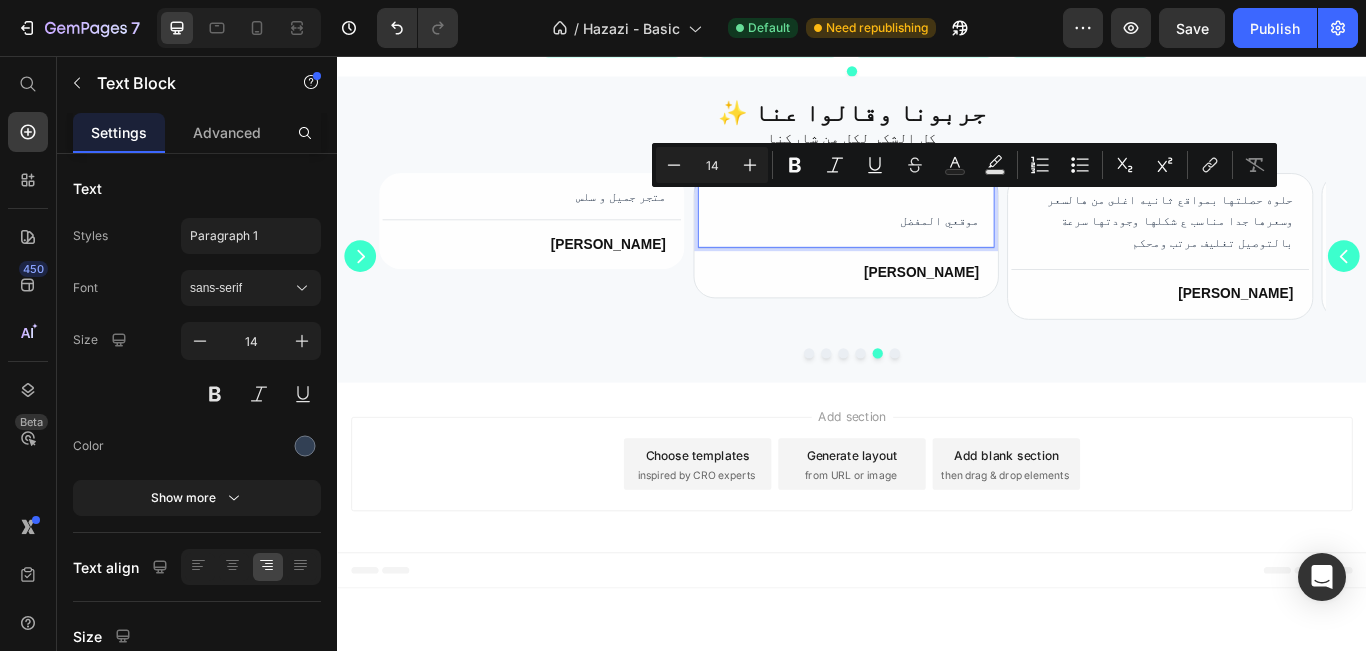 click on "موقعي المفضل                              Text Block   0" at bounding box center (929, 237) 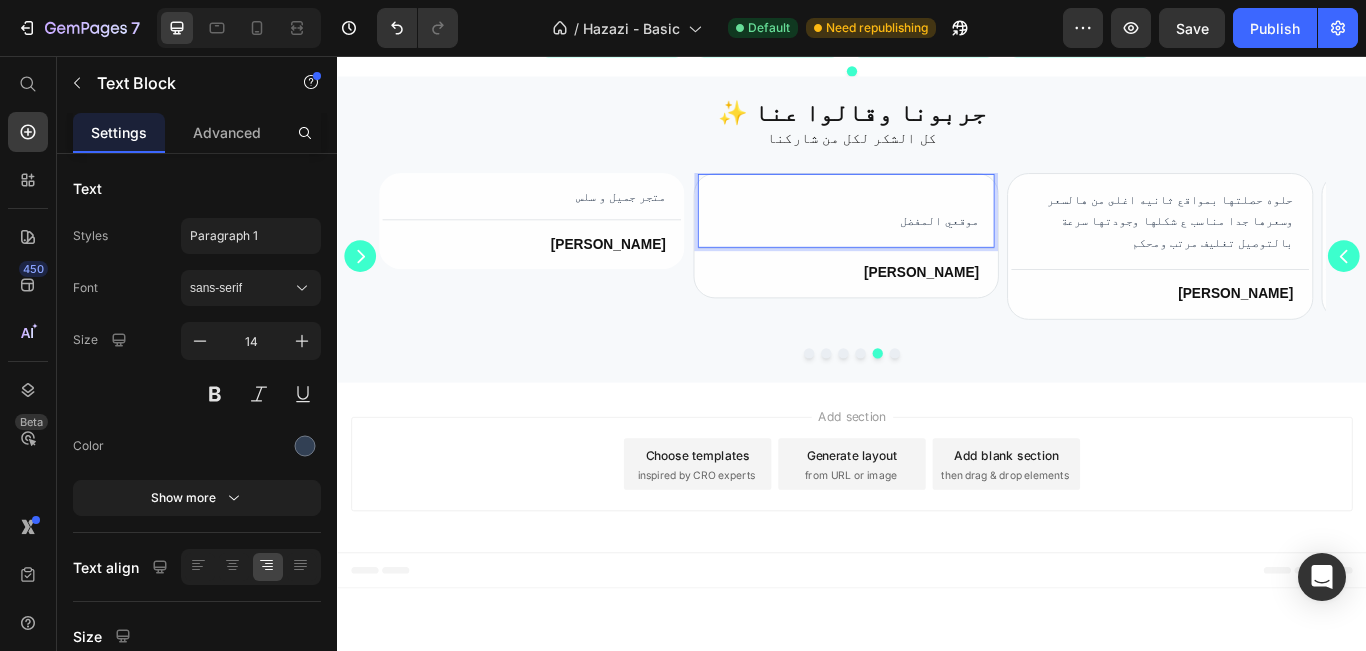 click on "موقعي المفضل" at bounding box center (929, 237) 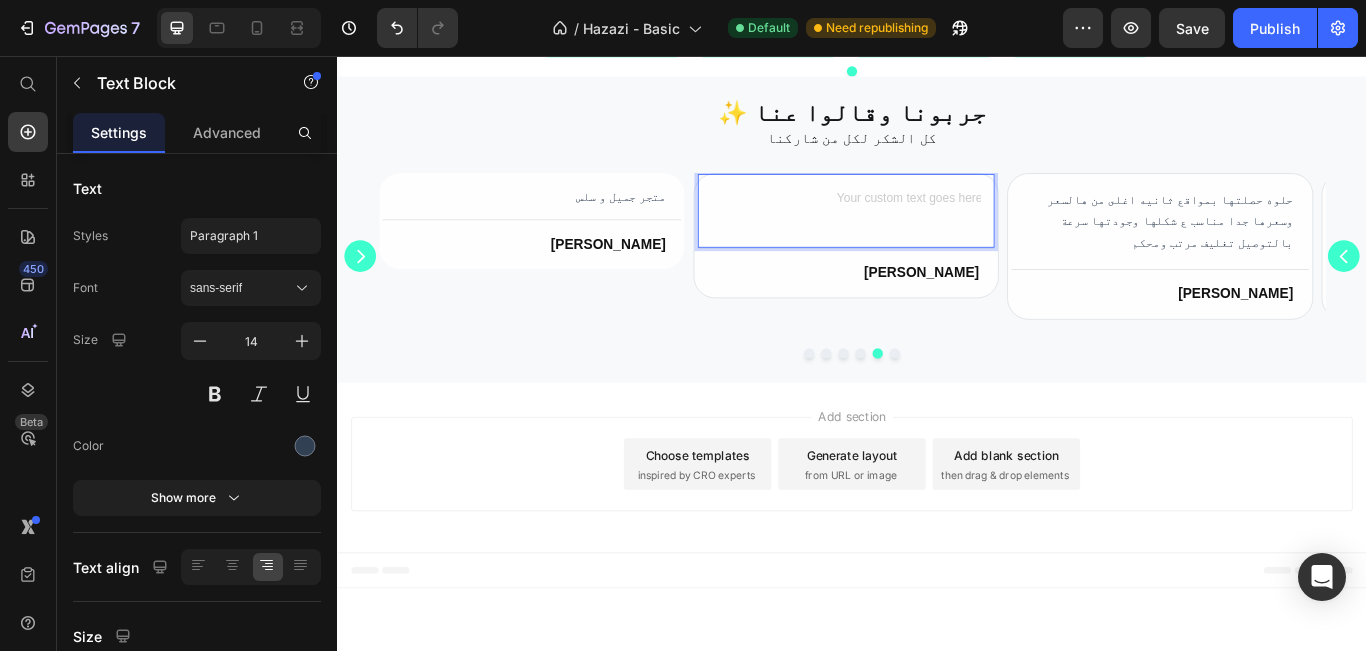 click at bounding box center (929, 237) 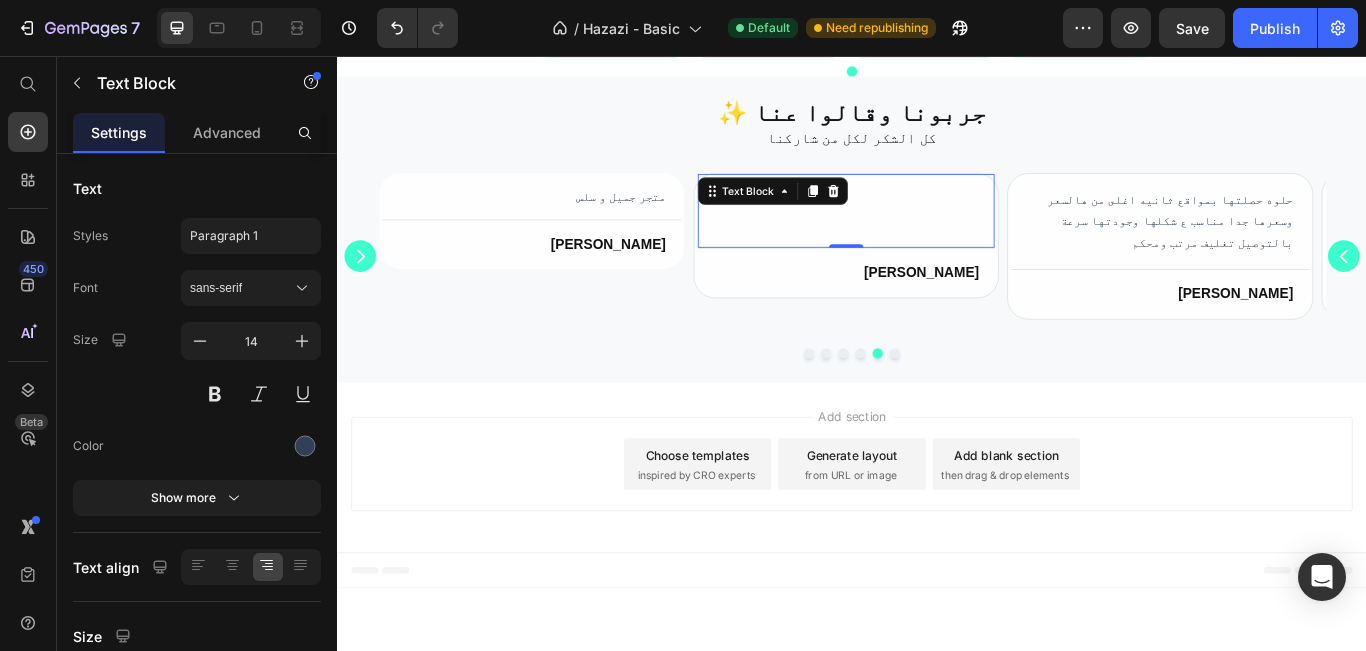click on "Text Block   0" at bounding box center (929, 237) 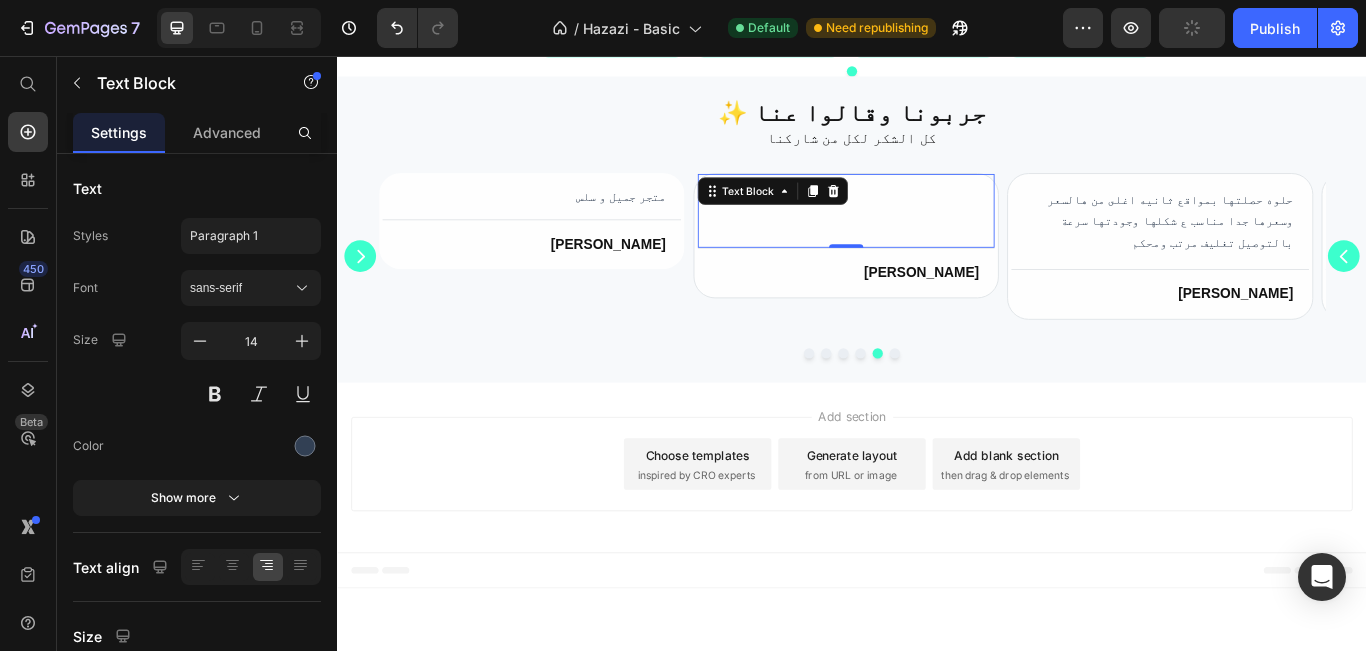 click on "Text Block   0" at bounding box center (929, 237) 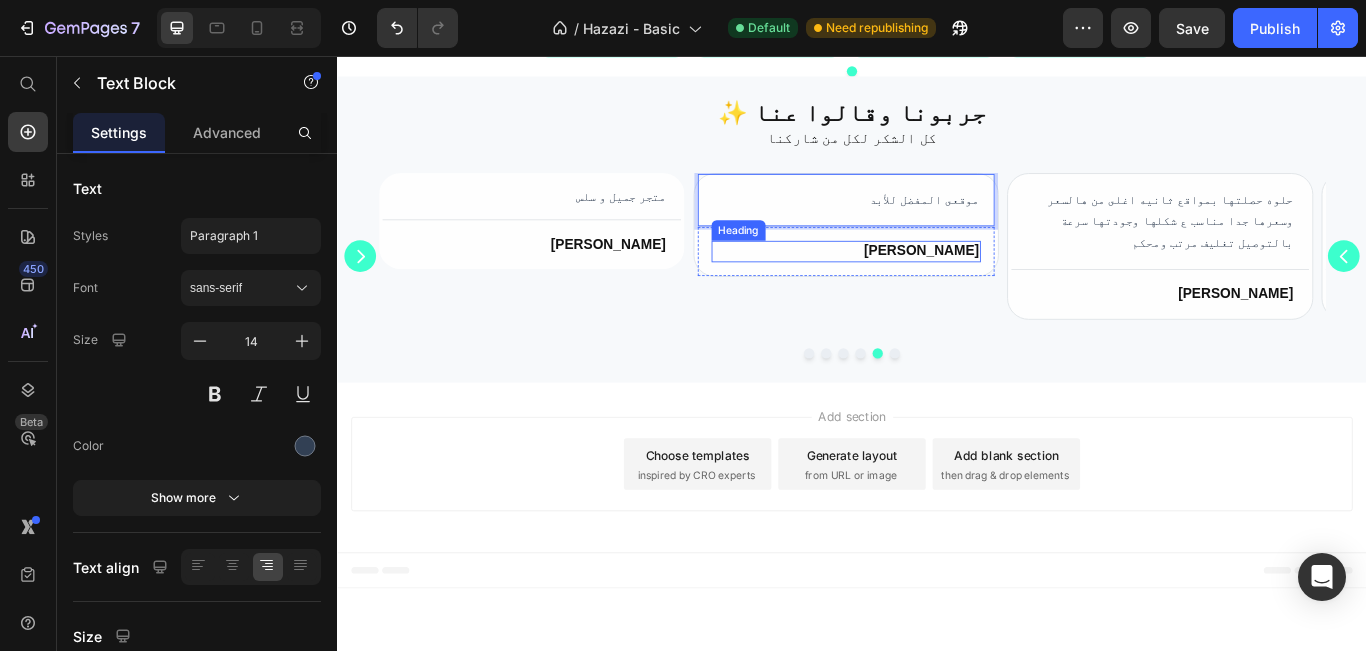 click on "[PERSON_NAME]" at bounding box center (929, 284) 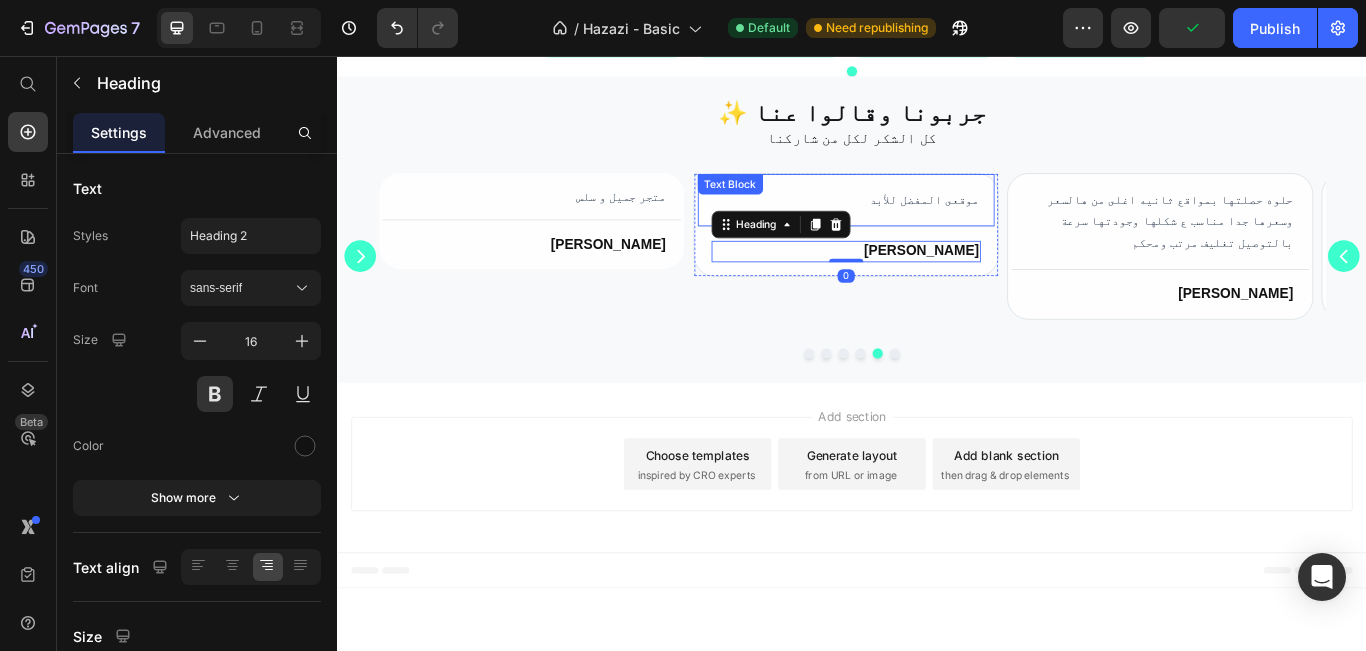 click on "موقعى المفضل للأبد" at bounding box center (929, 224) 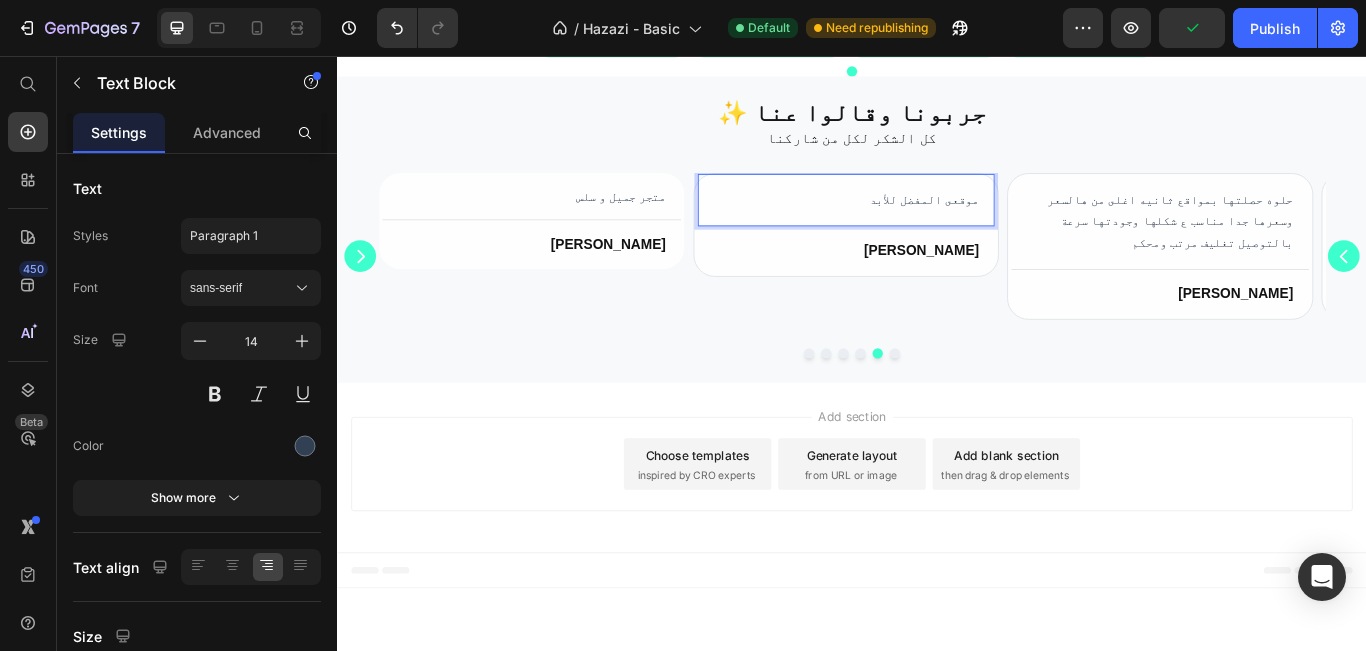 click on "موقعى المفضل للأبد" at bounding box center (929, 224) 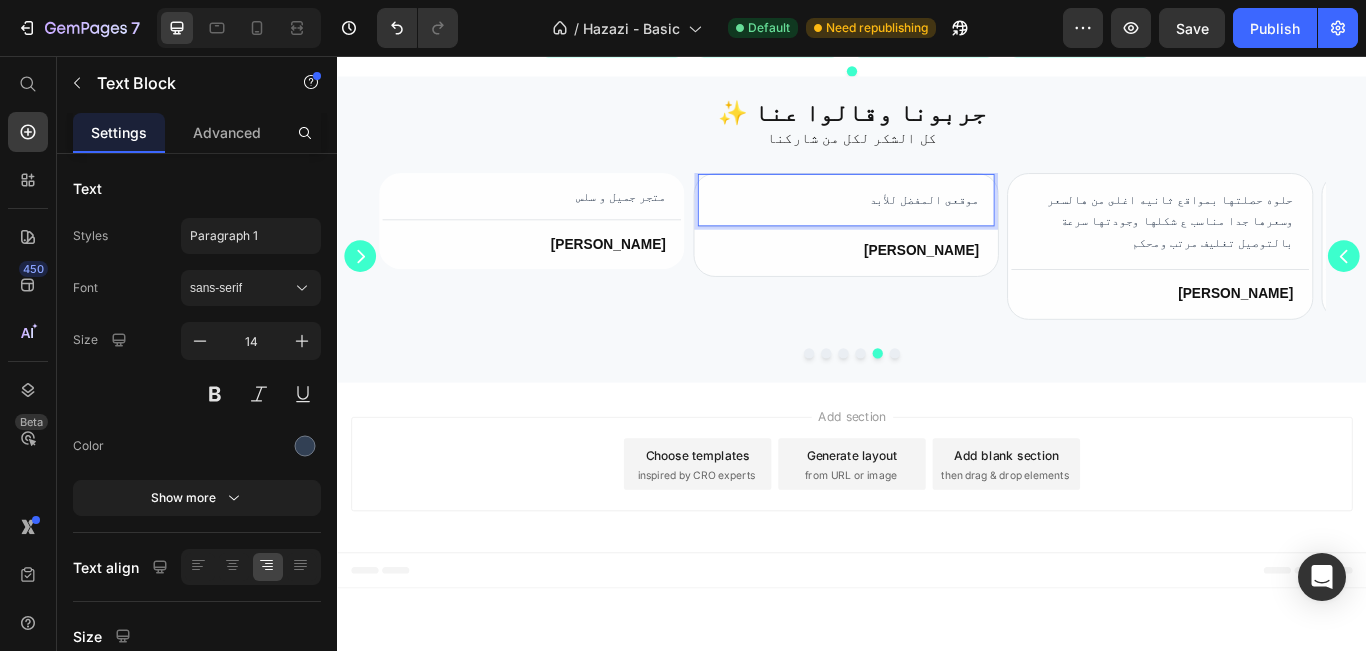 click on "موقعى المفضل للأبد" at bounding box center (929, 224) 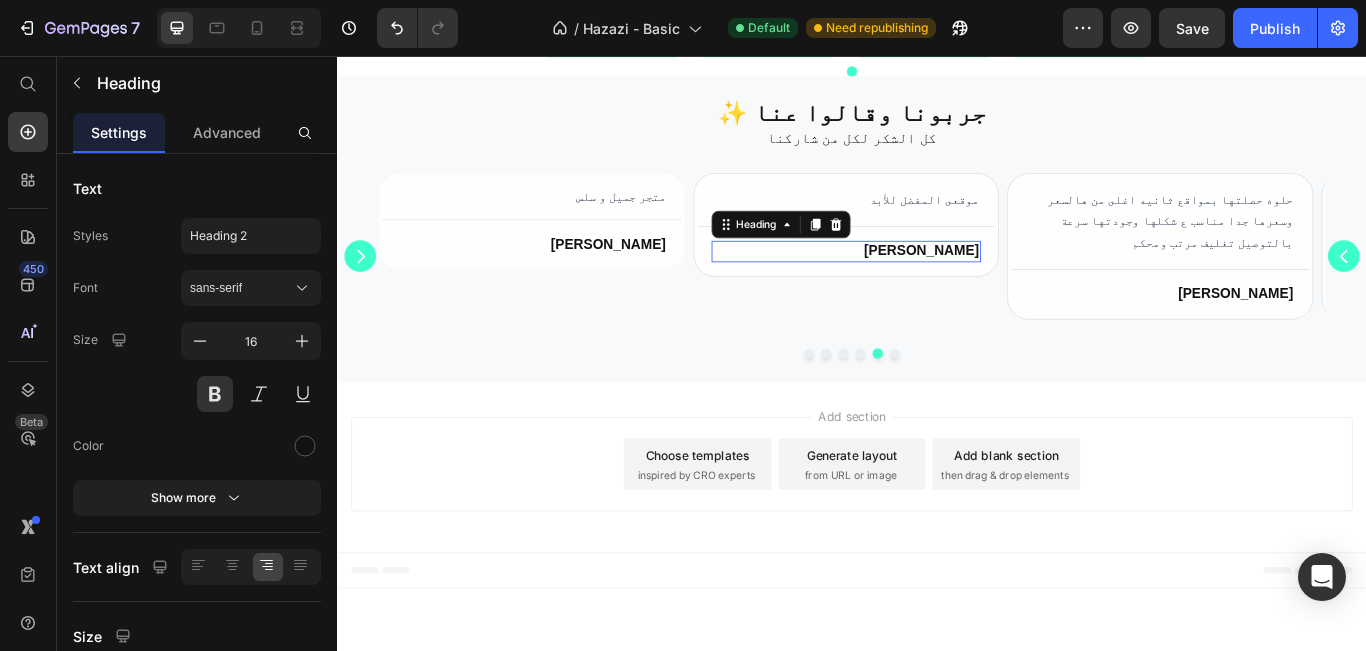 click on "[PERSON_NAME]" at bounding box center [929, 284] 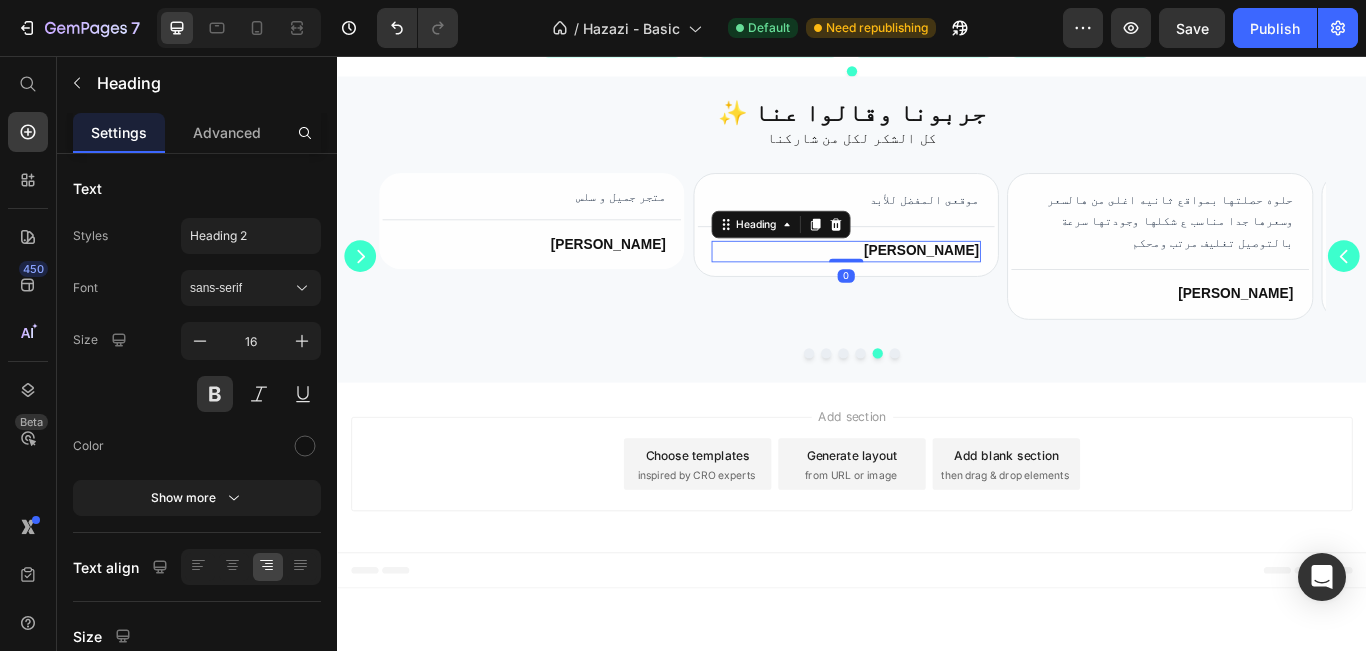 click on "[PERSON_NAME]" at bounding box center (929, 284) 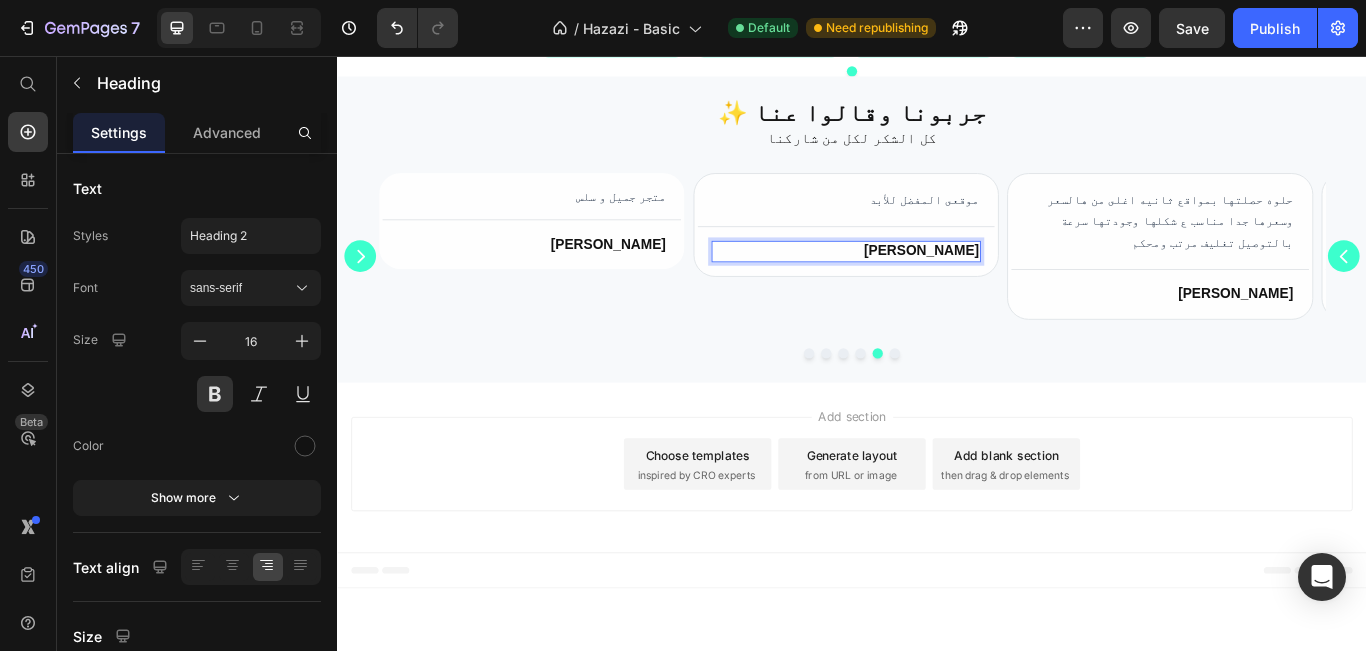 click on "[PERSON_NAME]" at bounding box center (929, 284) 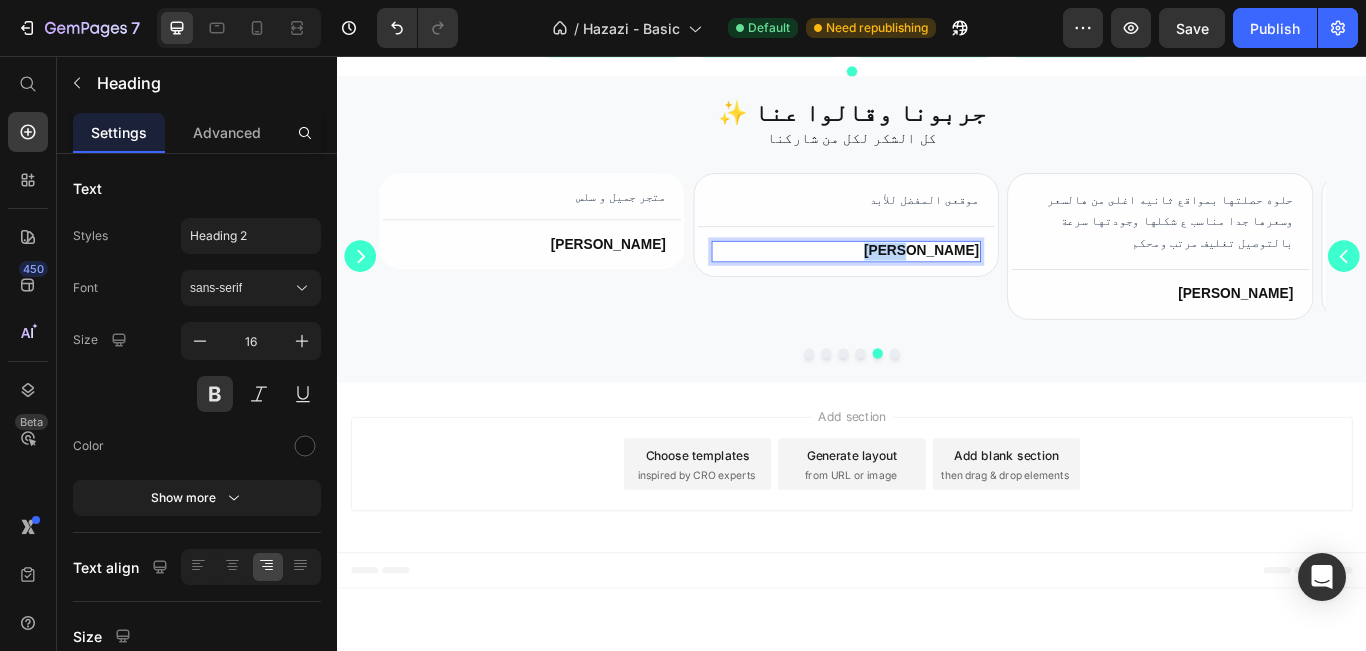 click on "[PERSON_NAME]" at bounding box center (929, 284) 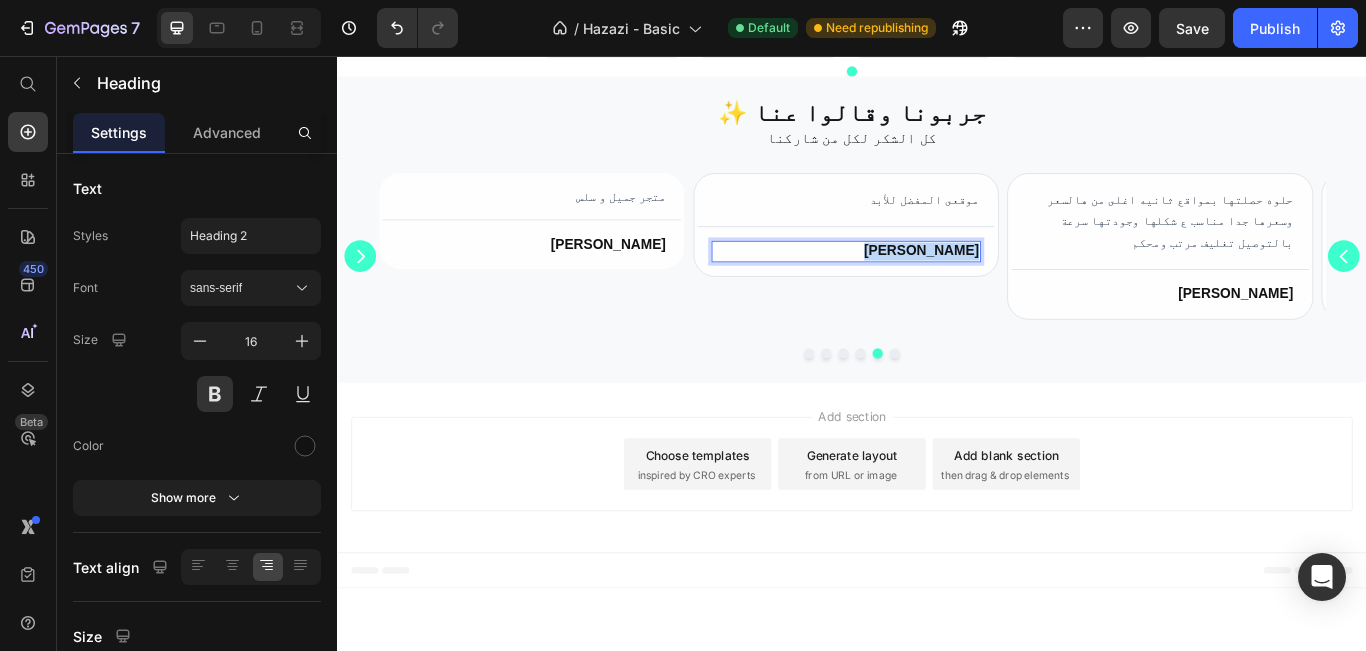 click on "[PERSON_NAME]" at bounding box center (929, 284) 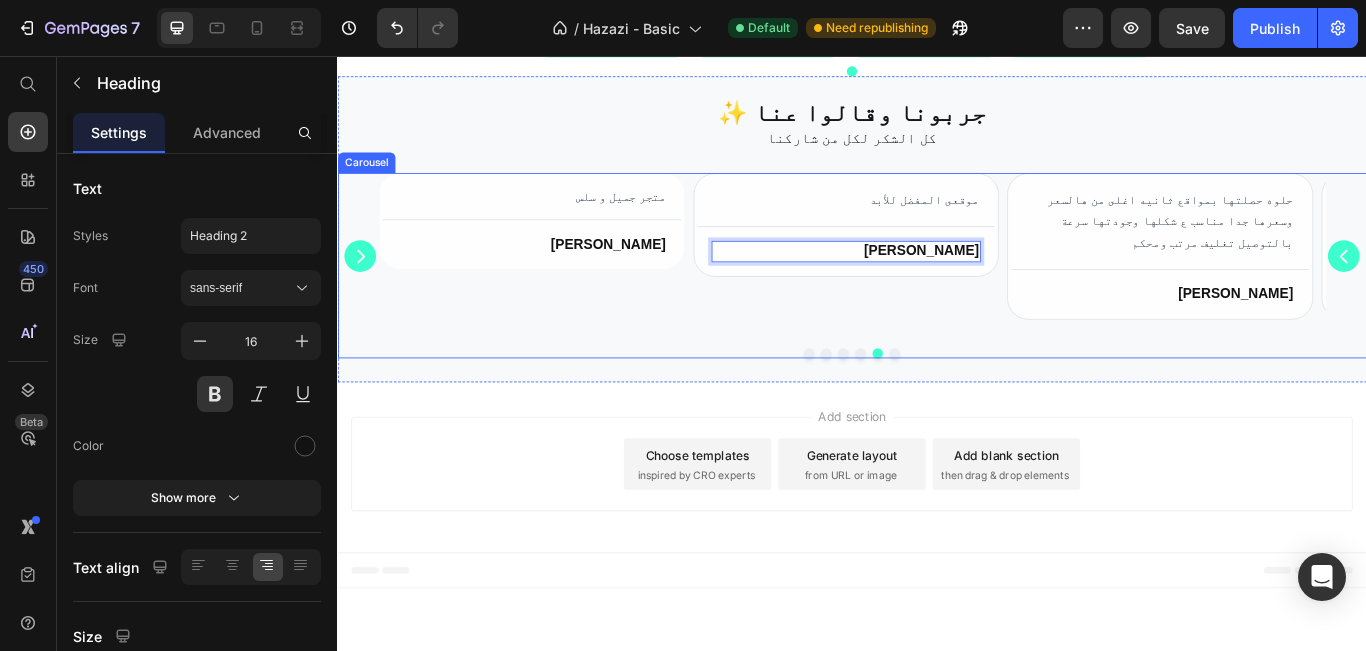 click 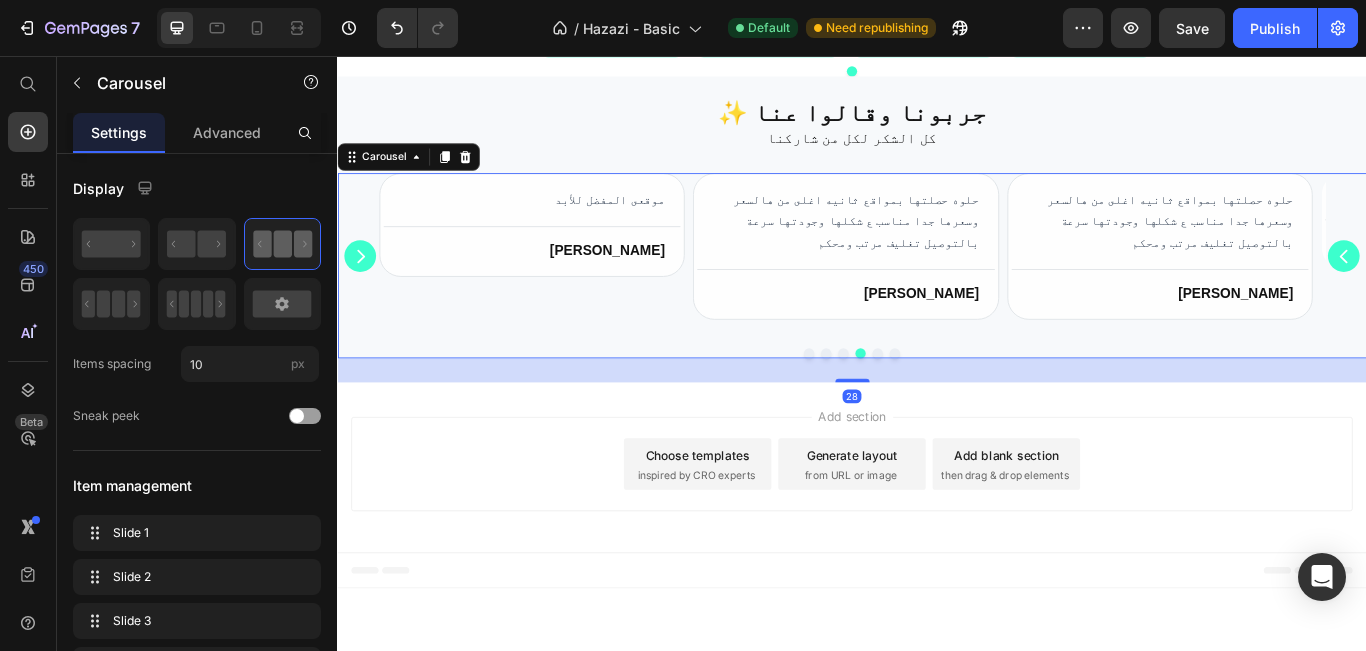 click 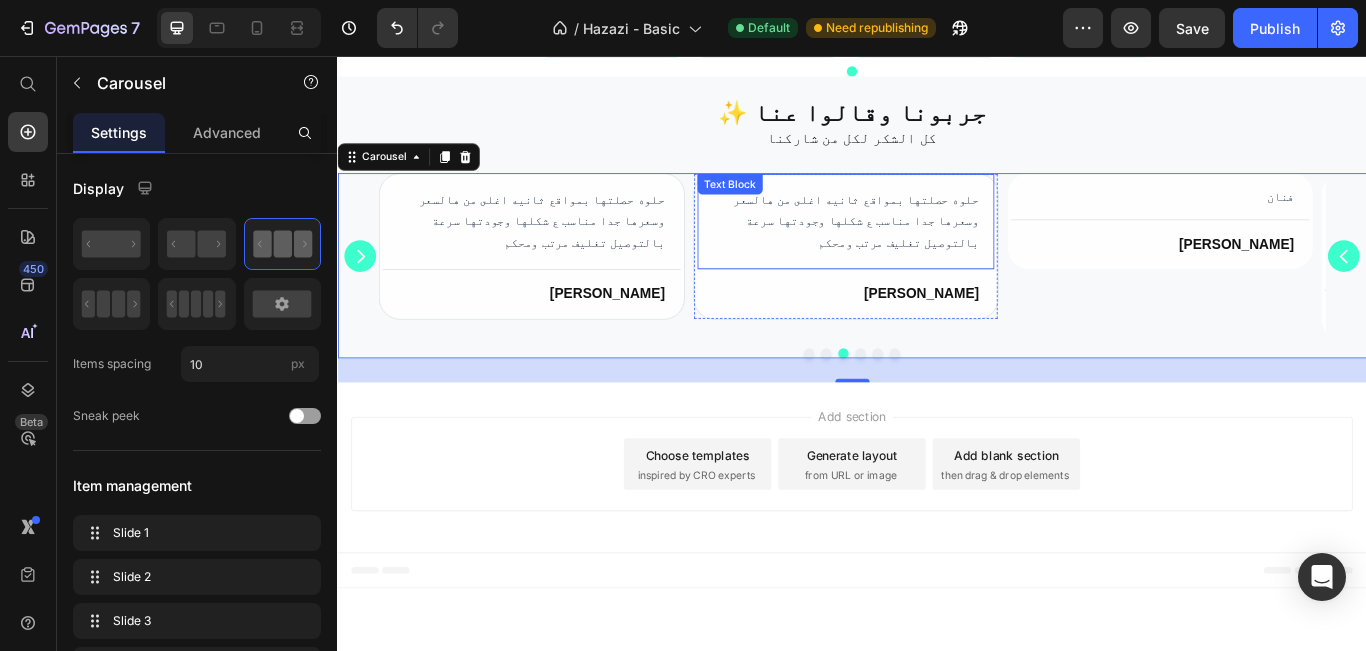 click on "حلوه حصلتها بمواقع ثانيه اغلى من هالسعر وسعرها جدا مناسب ع شكلها وجودتها سرعة بالتوصيل تغليف مرتب ومحكم" at bounding box center [929, 250] 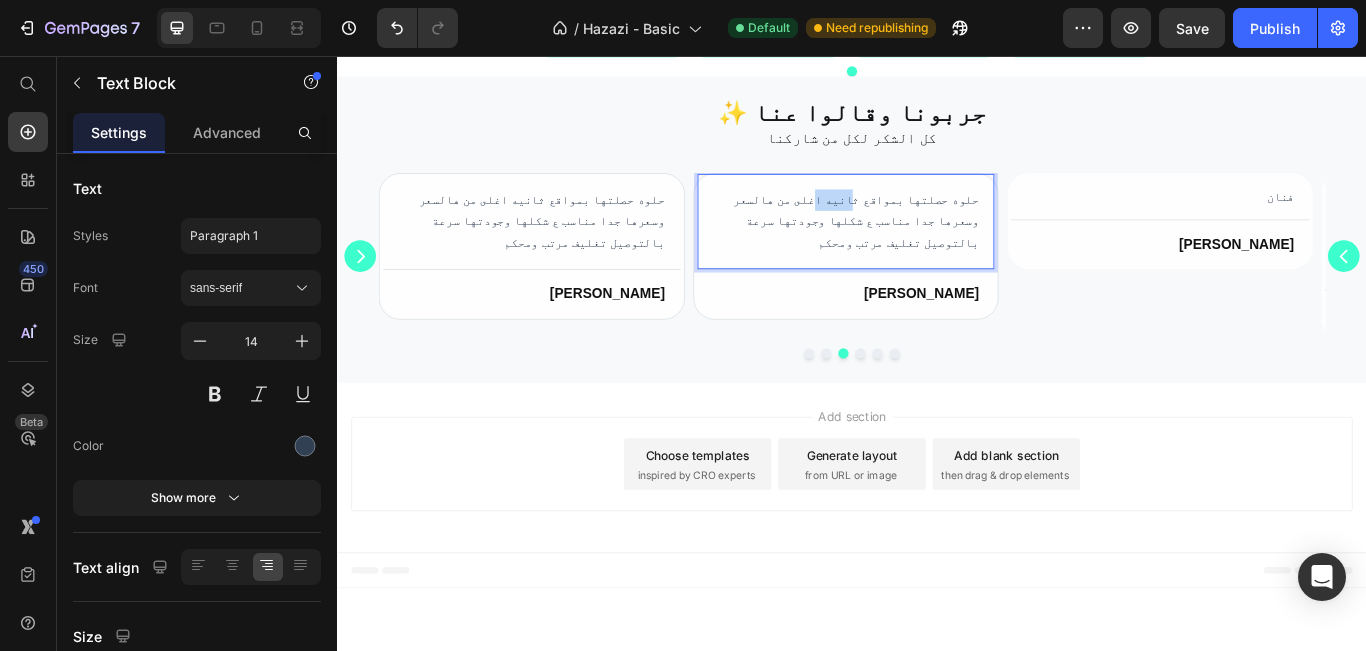 click on "حلوه حصلتها بمواقع ثانيه اغلى من هالسعر وسعرها جدا مناسب ع شكلها وجودتها سرعة بالتوصيل تغليف مرتب ومحكم" at bounding box center (929, 250) 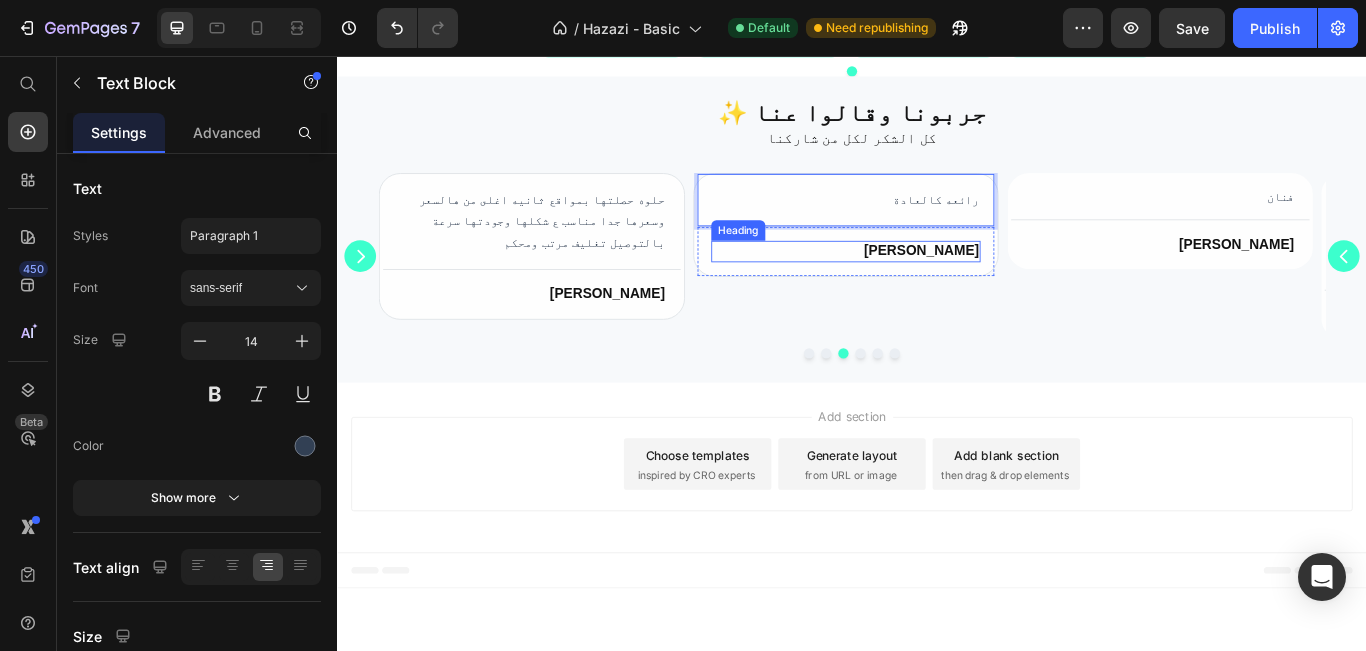 click on "[PERSON_NAME]" at bounding box center [929, 284] 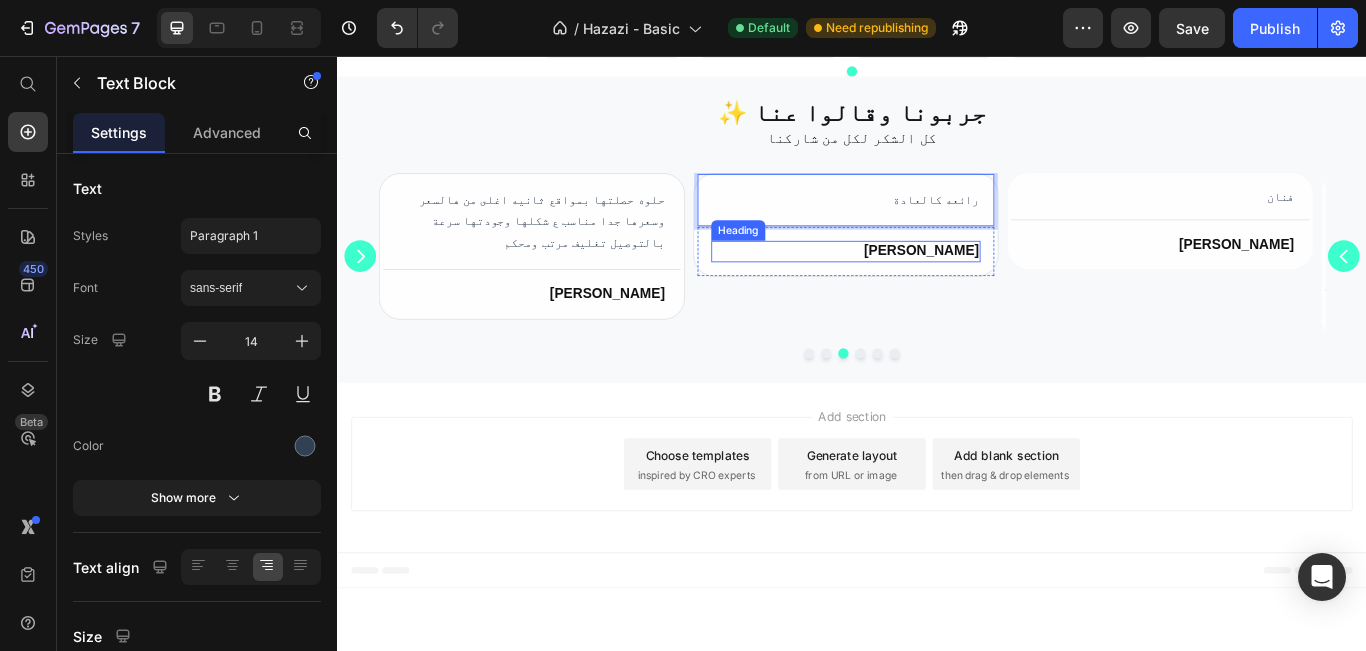 click on "[PERSON_NAME]" at bounding box center (929, 284) 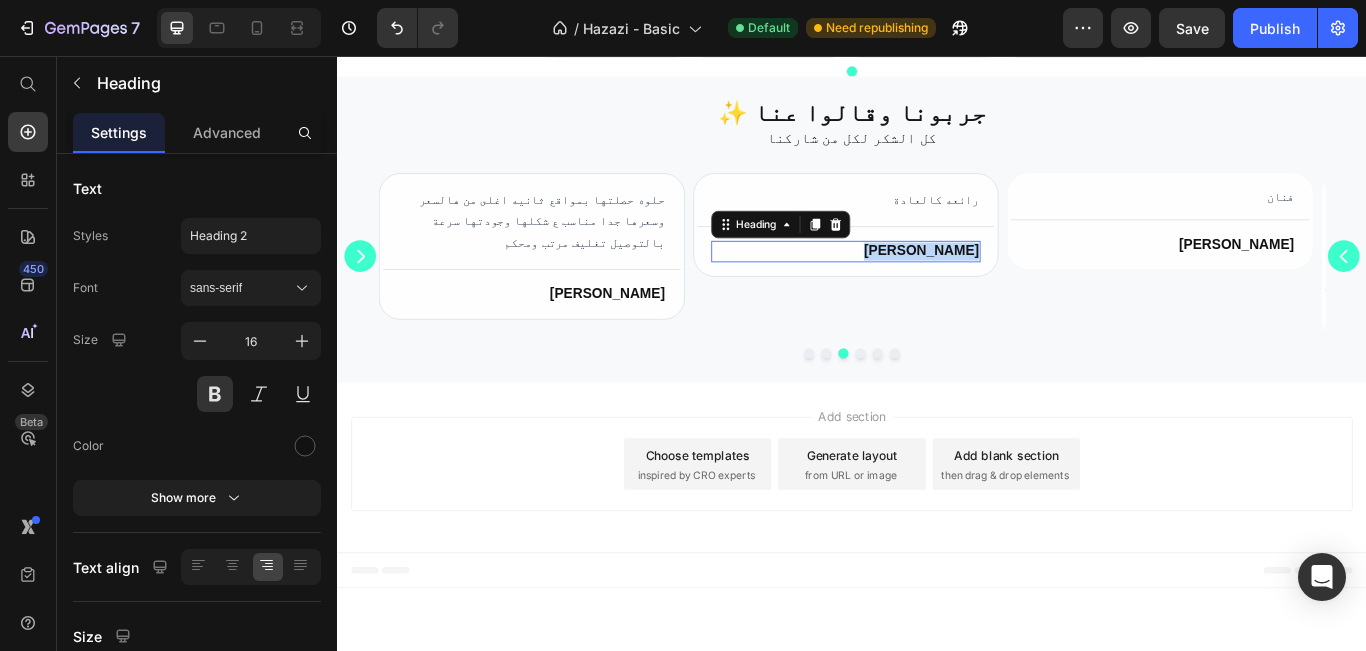 click on "[PERSON_NAME]" at bounding box center (929, 284) 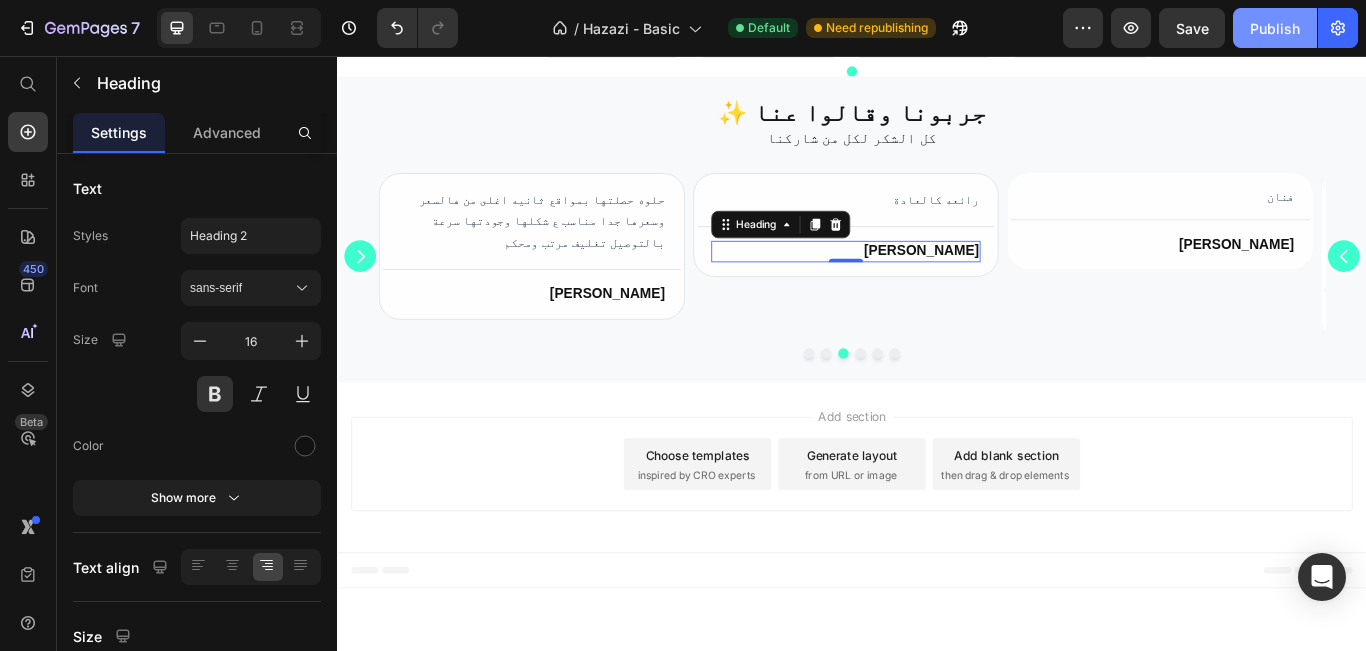 click on "Publish" at bounding box center (1275, 28) 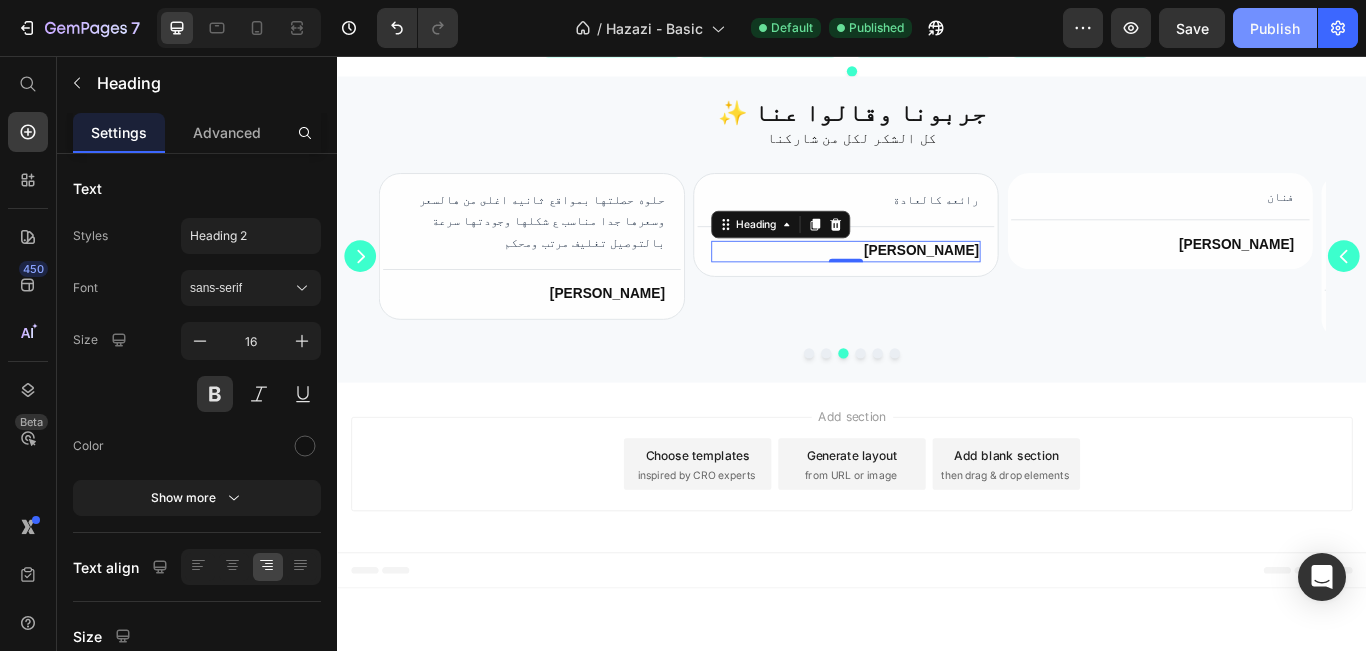 click on "Publish" at bounding box center [1275, 28] 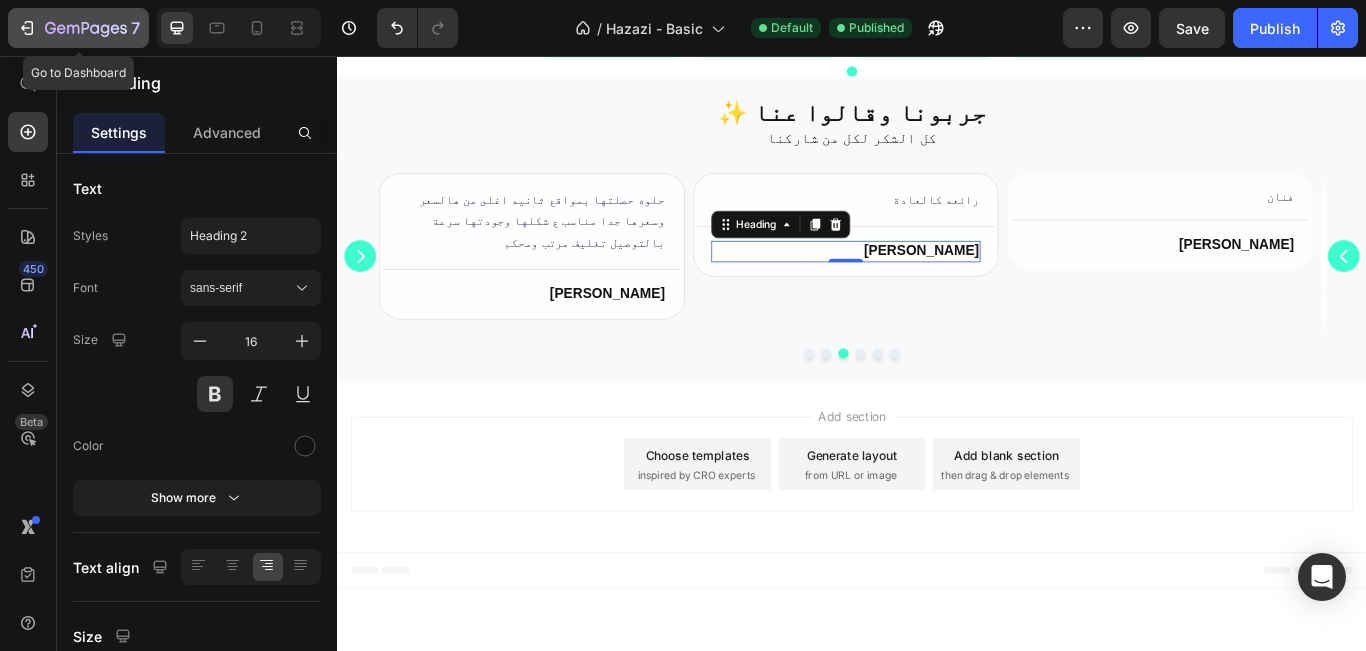 click 